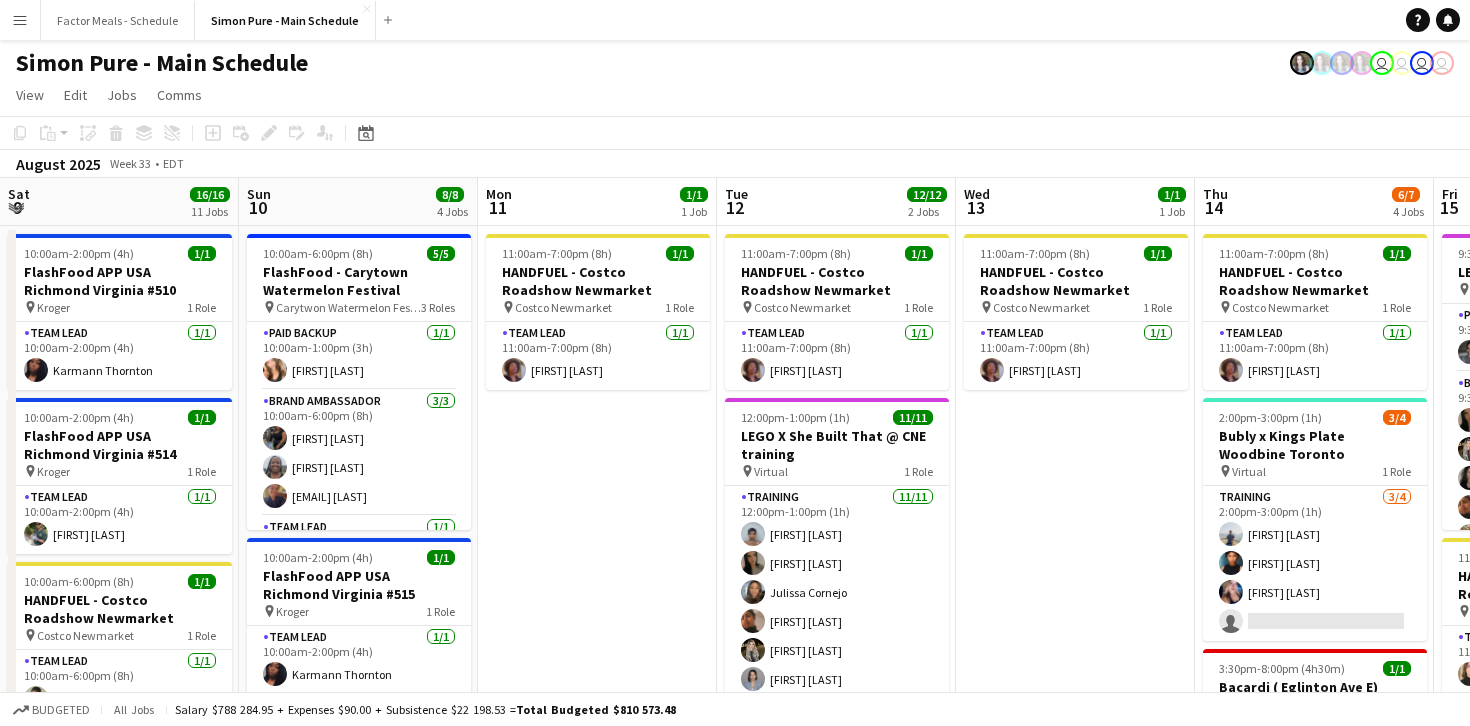 scroll, scrollTop: 0, scrollLeft: 0, axis: both 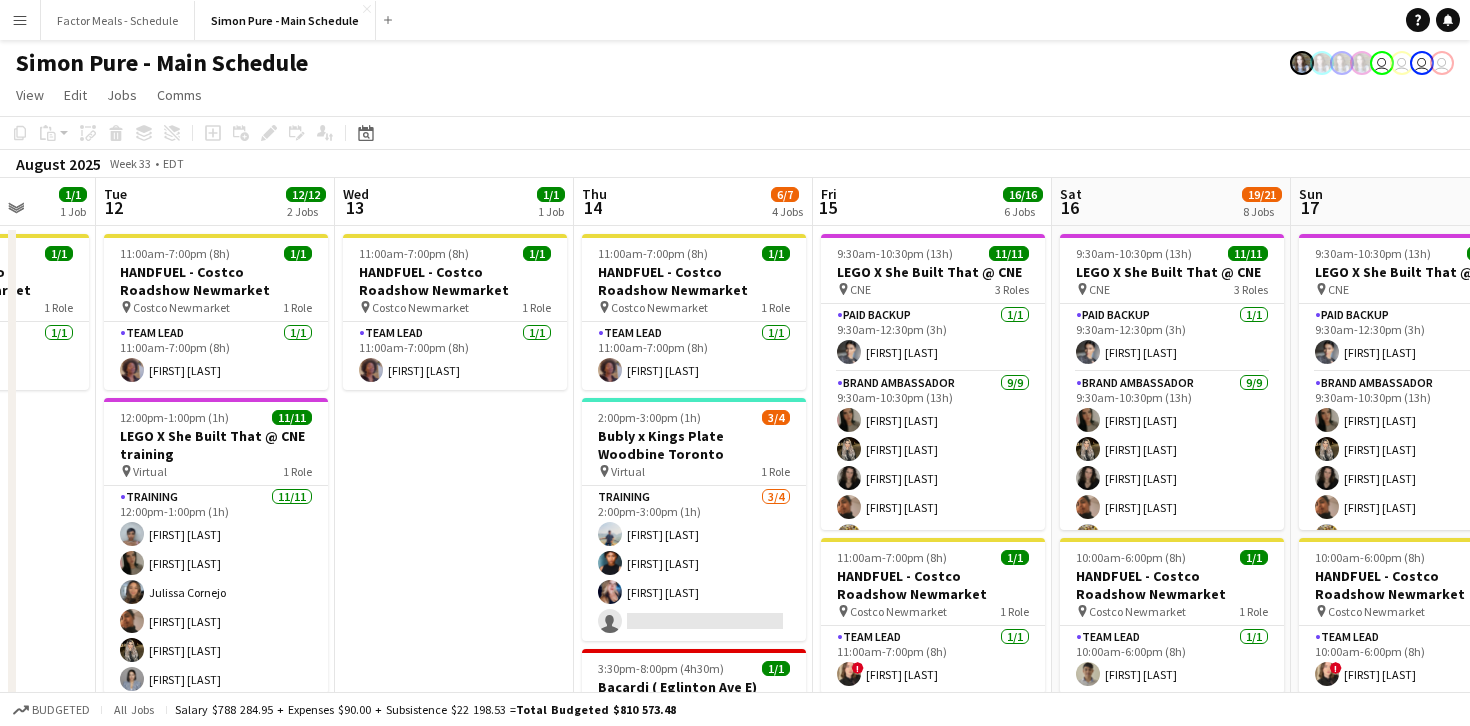 click on "Menu" at bounding box center [20, 20] 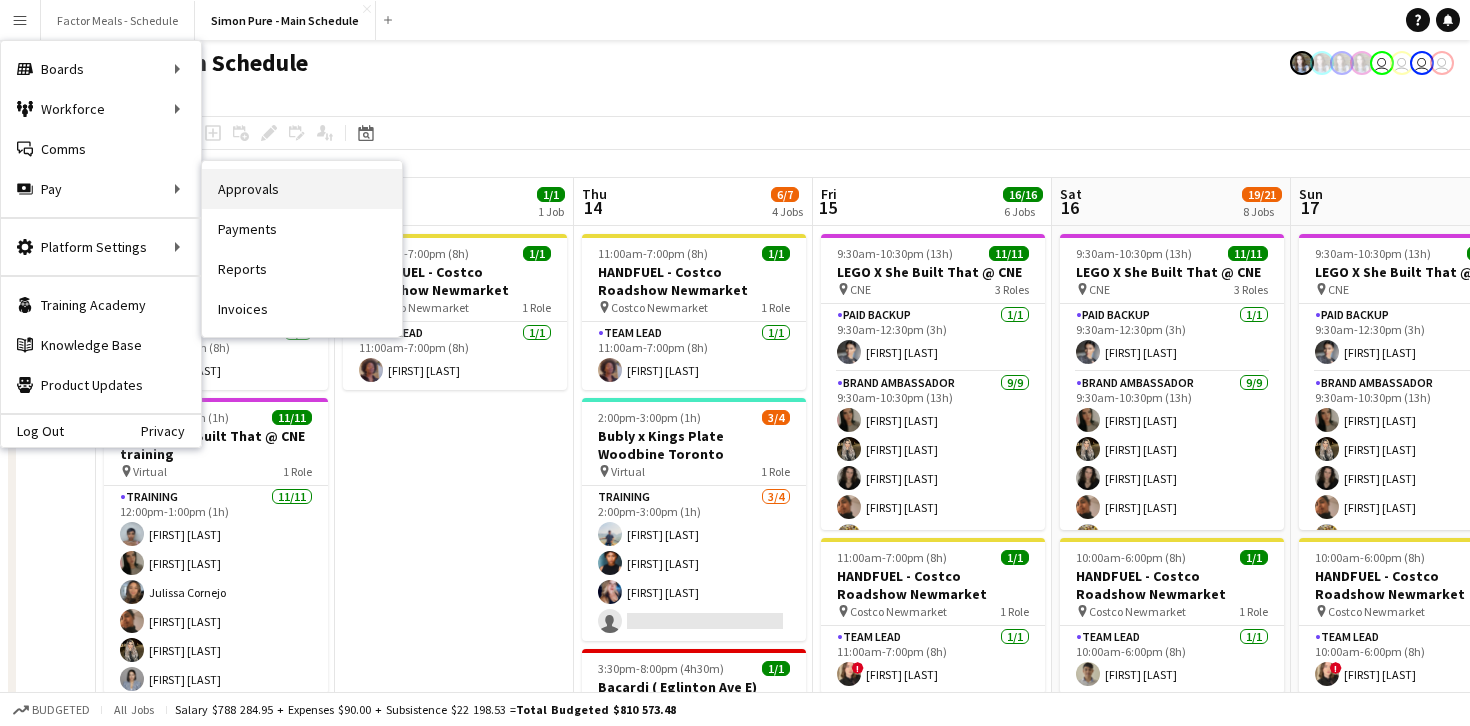 click on "Approvals" at bounding box center [302, 189] 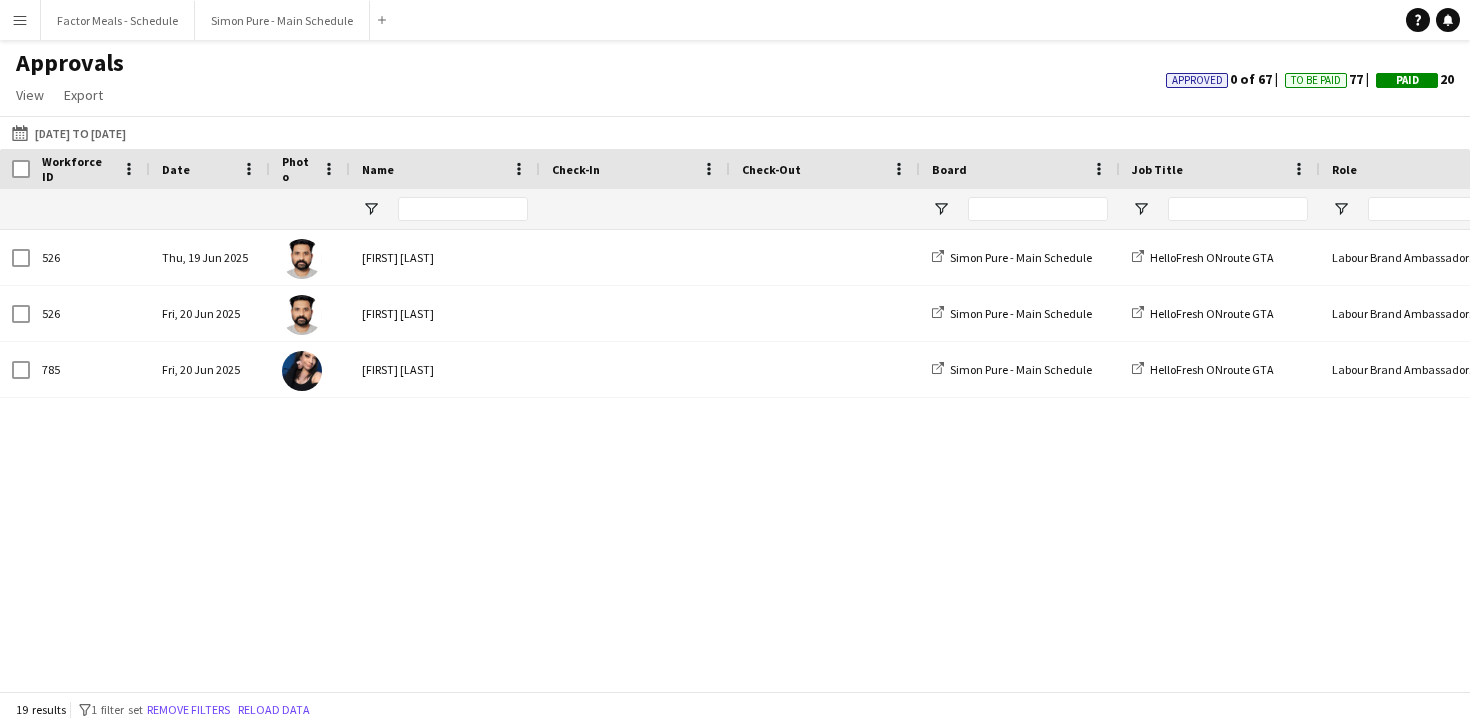 type on "*******" 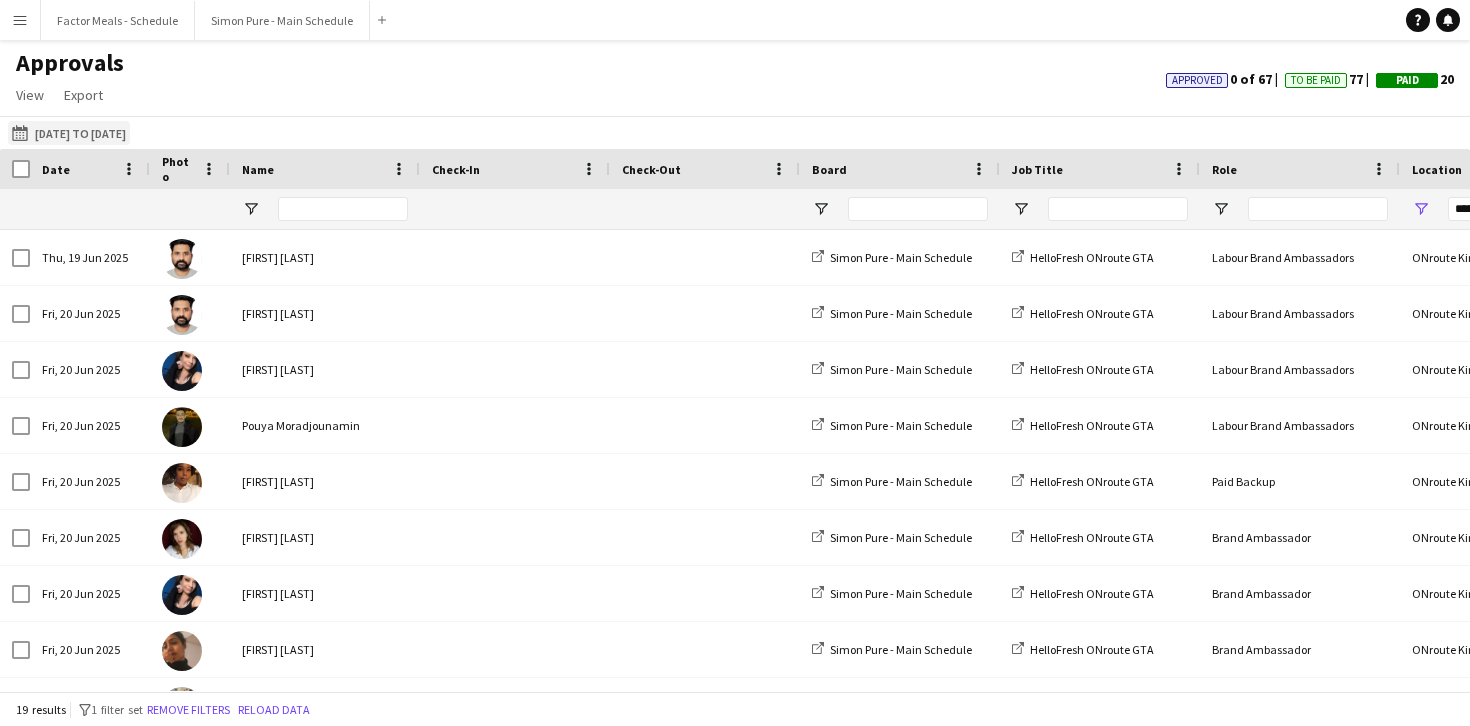 click on "[DATE] to [DATE]
[DATE] to [DATE]" 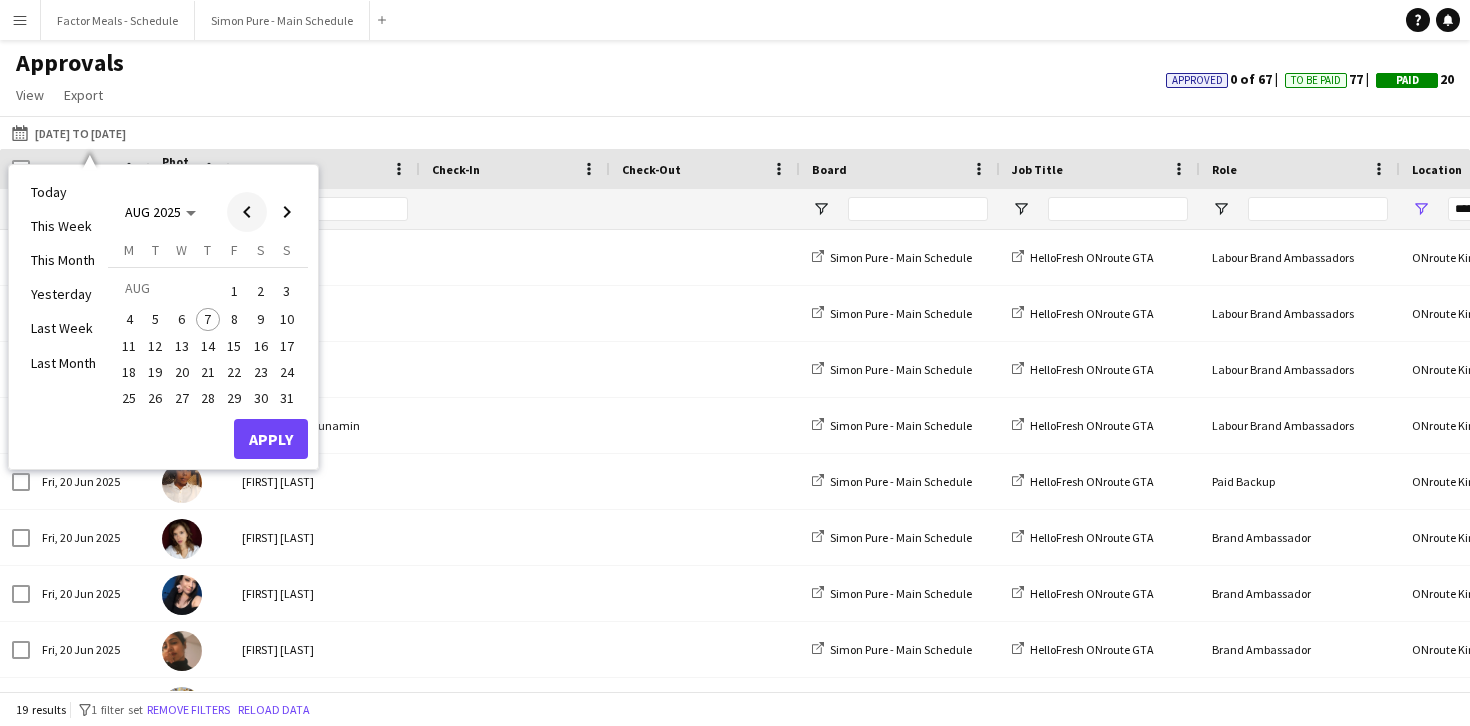 click at bounding box center (247, 212) 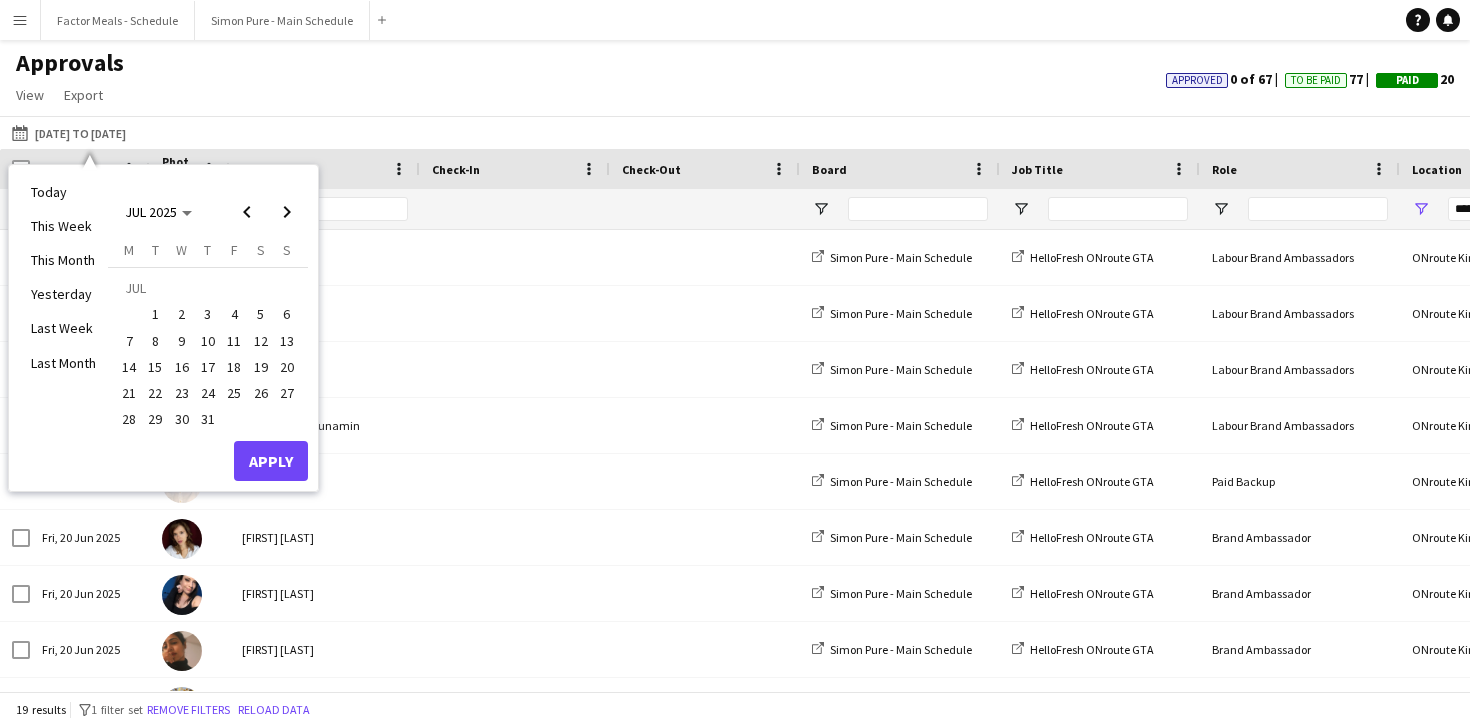 click on "17" at bounding box center (208, 367) 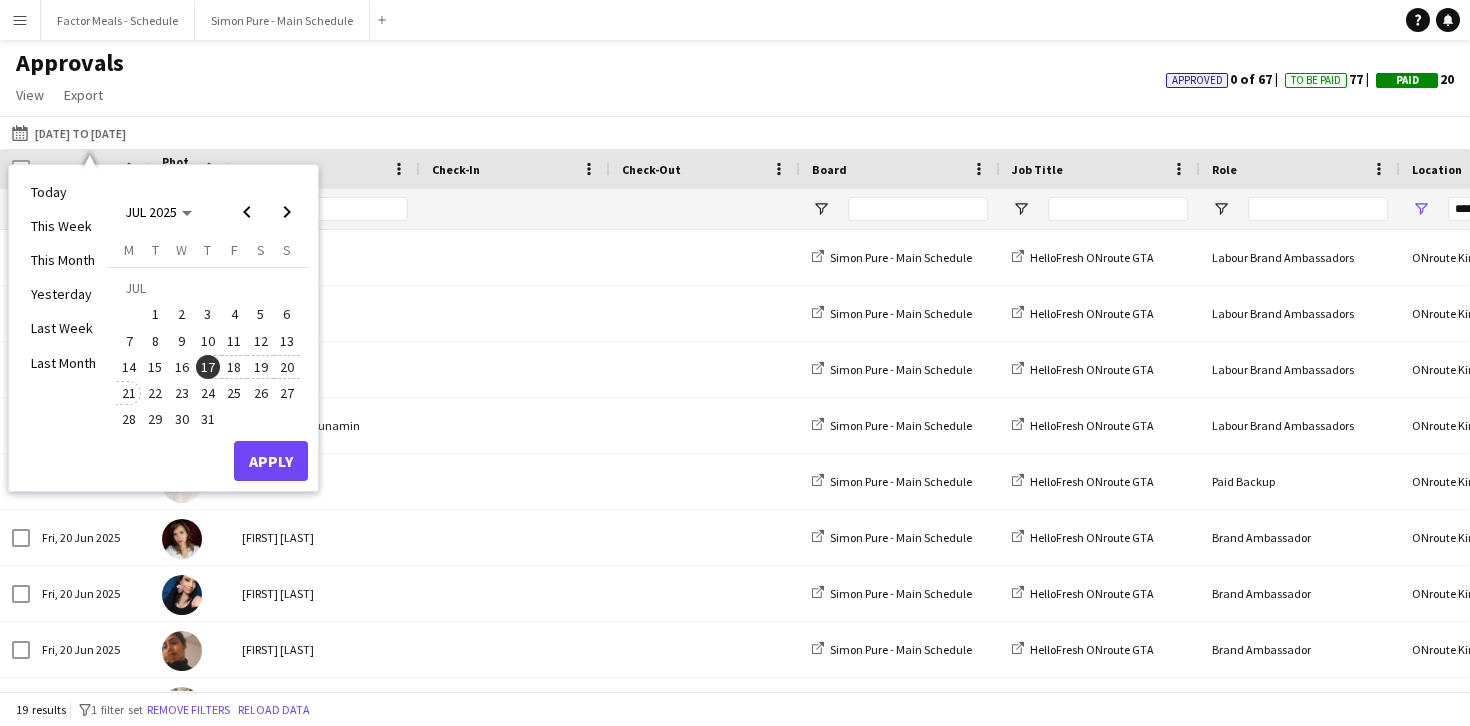 click on "21" at bounding box center (129, 393) 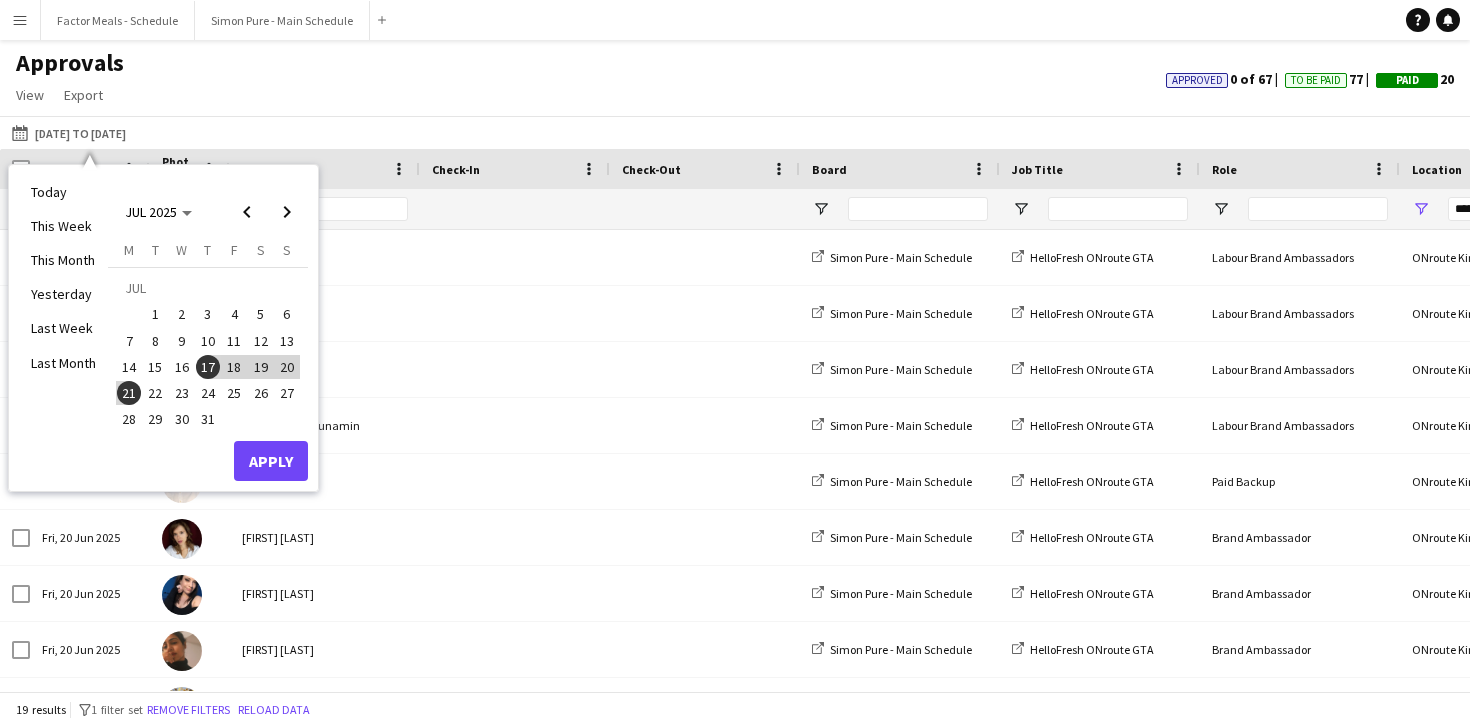 click on "22" at bounding box center (156, 393) 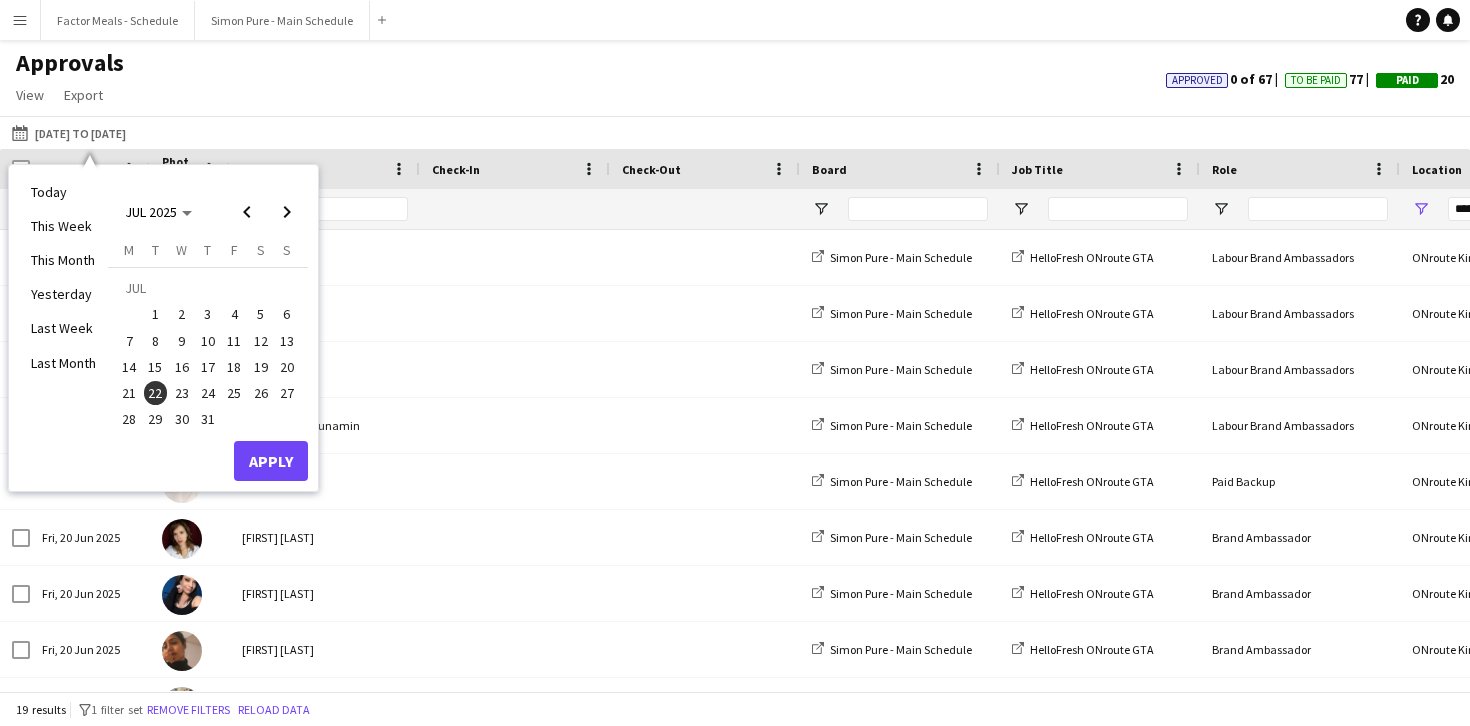 click on "17" at bounding box center [208, 367] 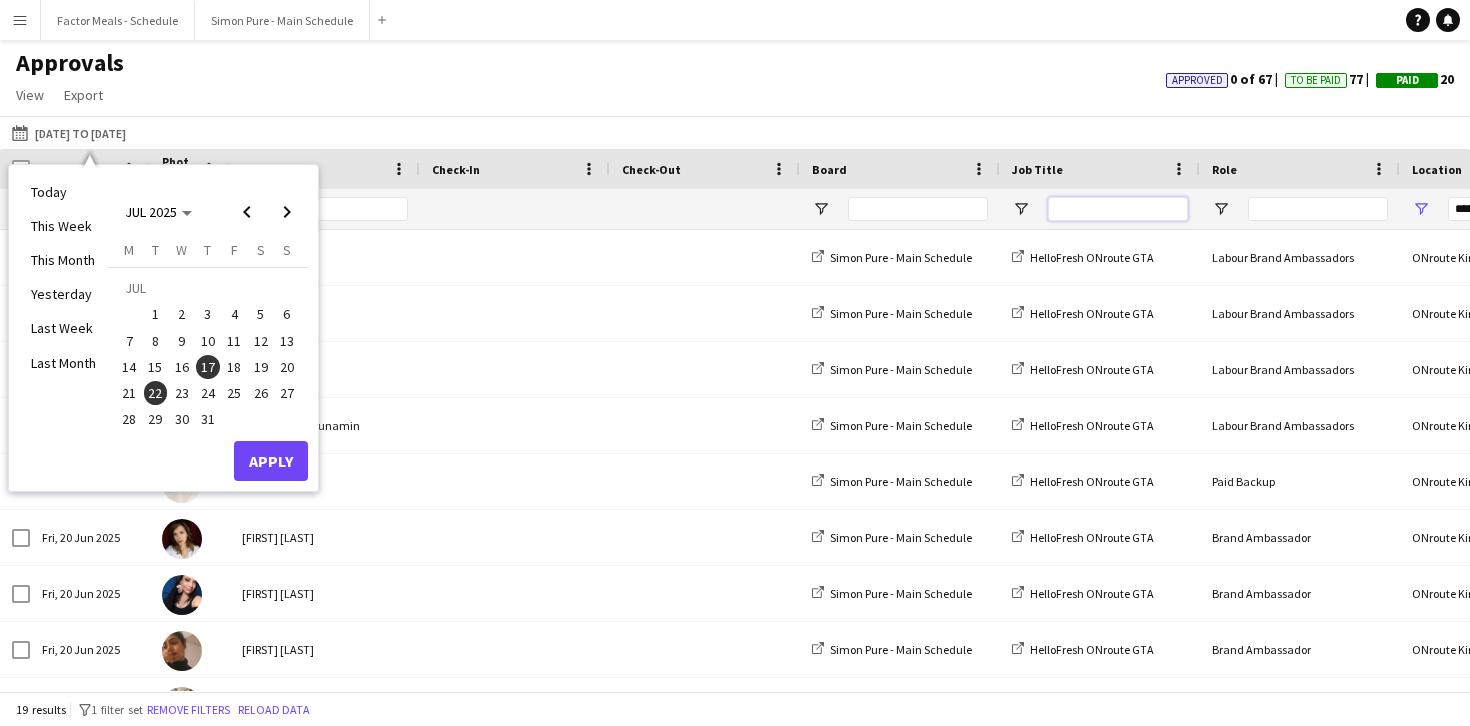 click at bounding box center [1118, 209] 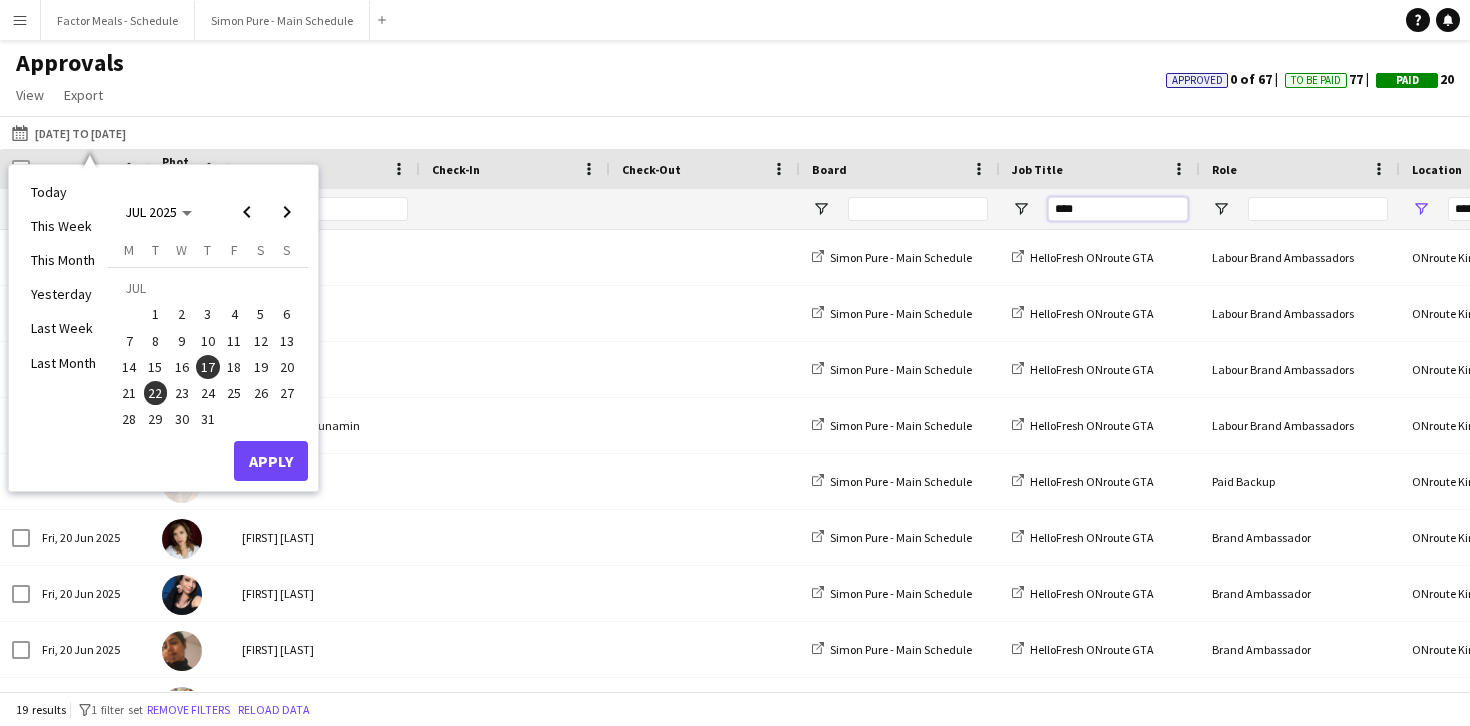 type on "*****" 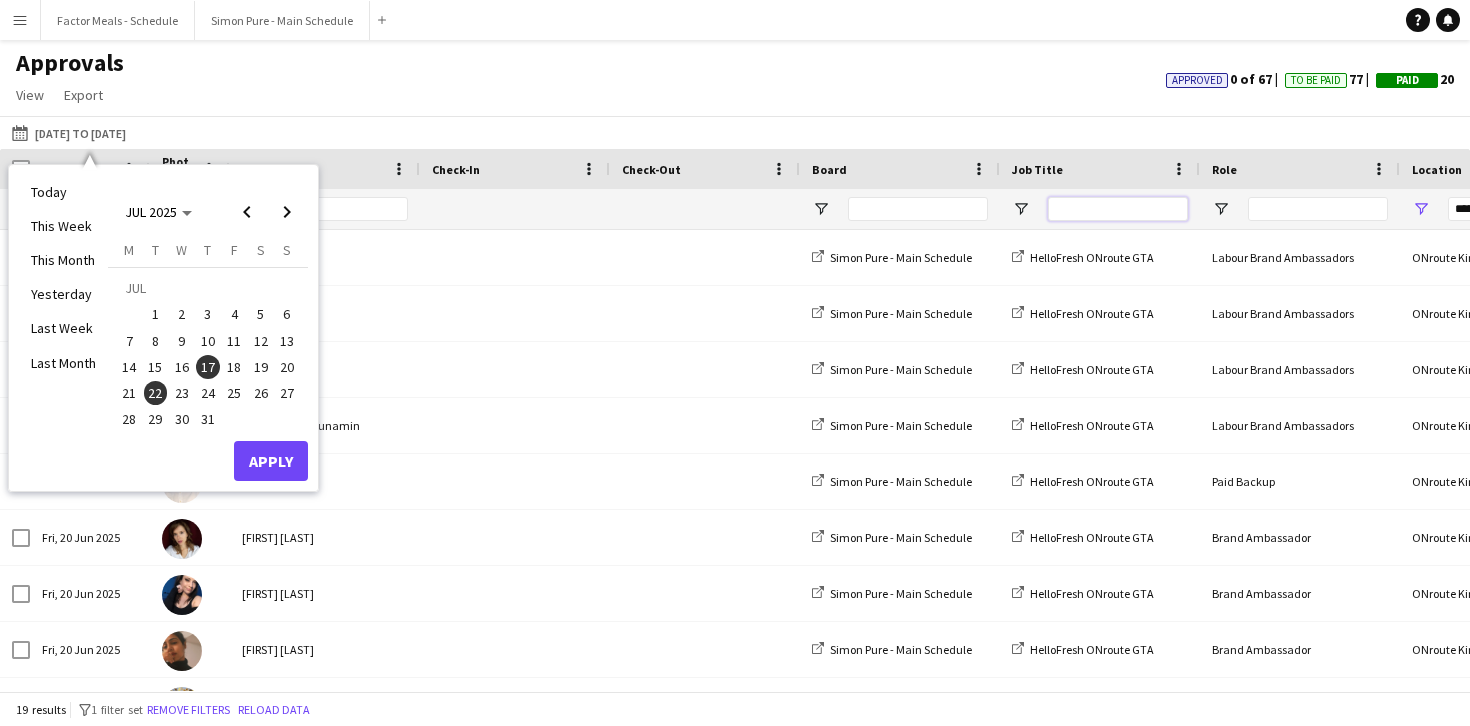 scroll, scrollTop: 0, scrollLeft: 226, axis: horizontal 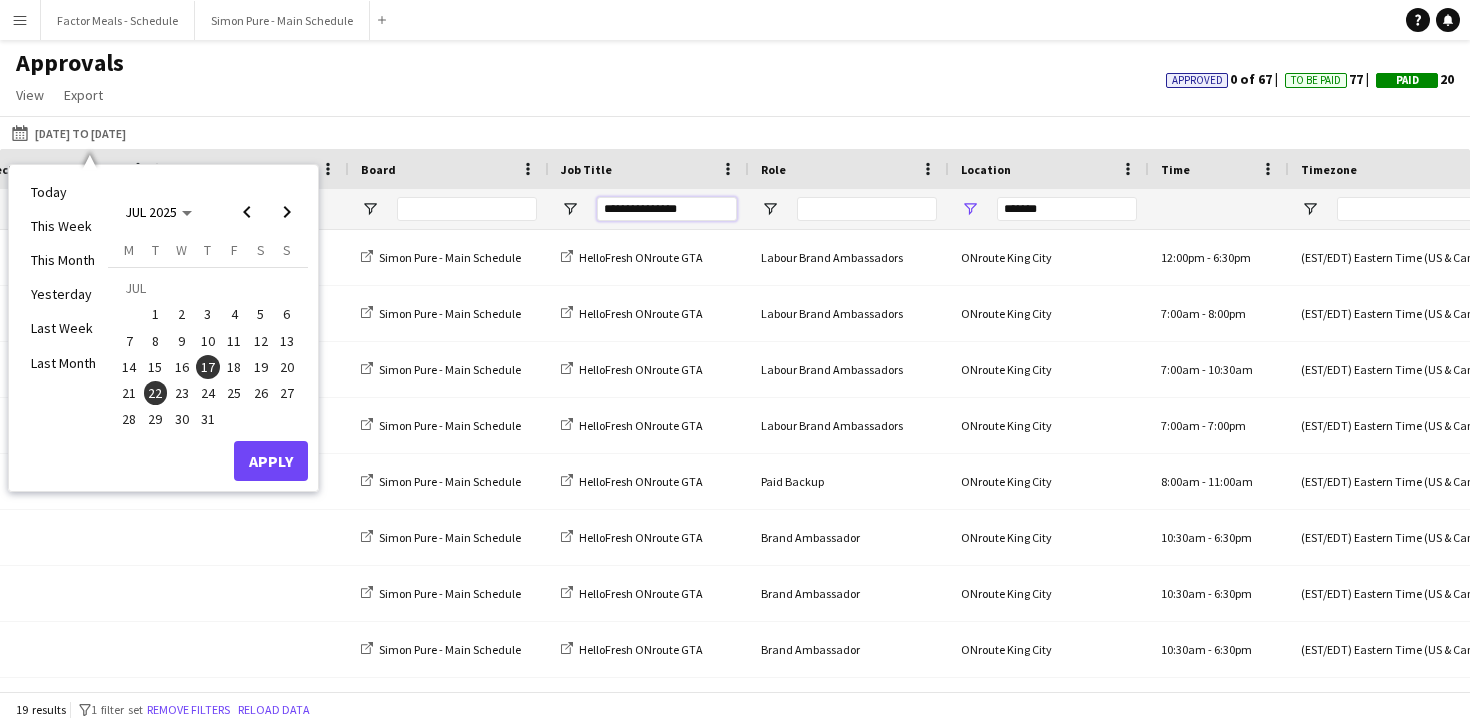 type on "**********" 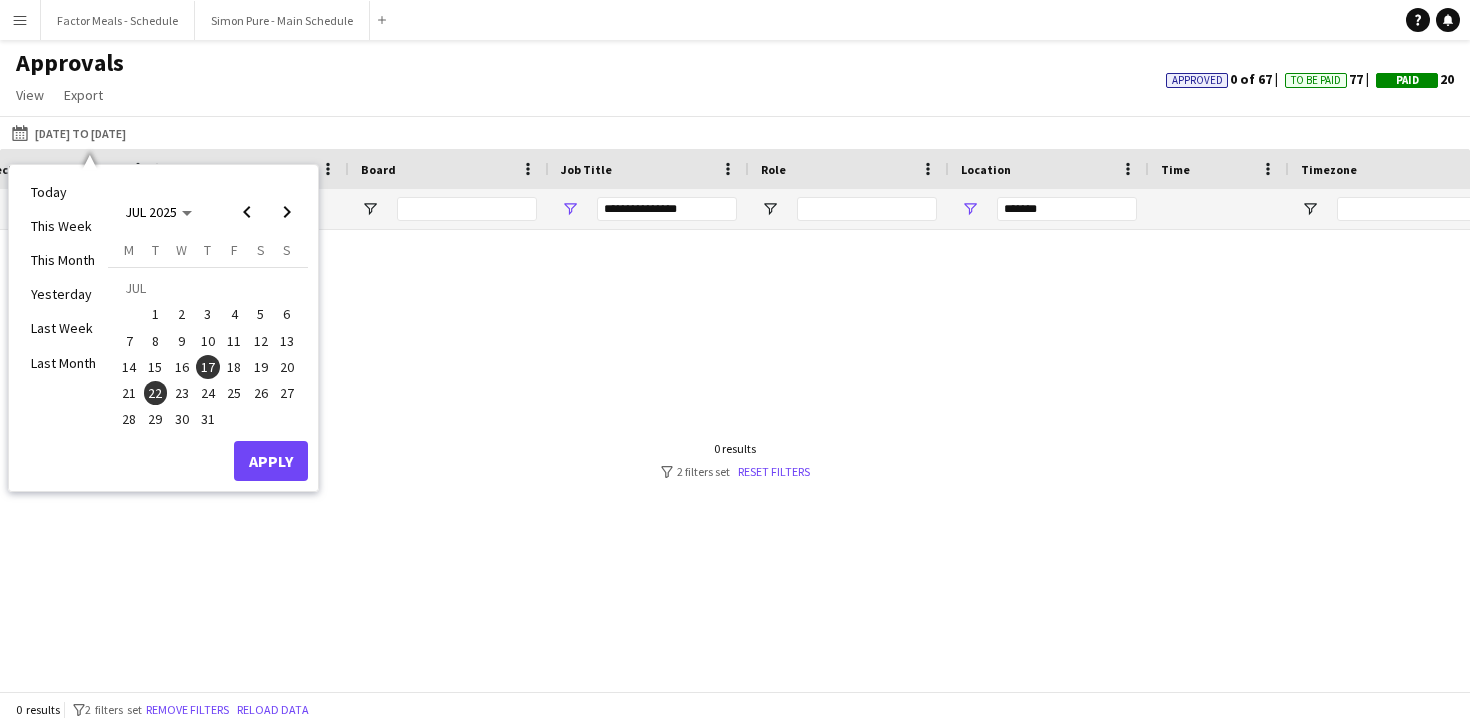click on "Approvals   View  Customise view Customise filters Reset Filters Reset View Reset All  Export  Export as XLSX Export as CSV Export as PDF Approved  0 of 67  To Be Paid  77  Paid  20" 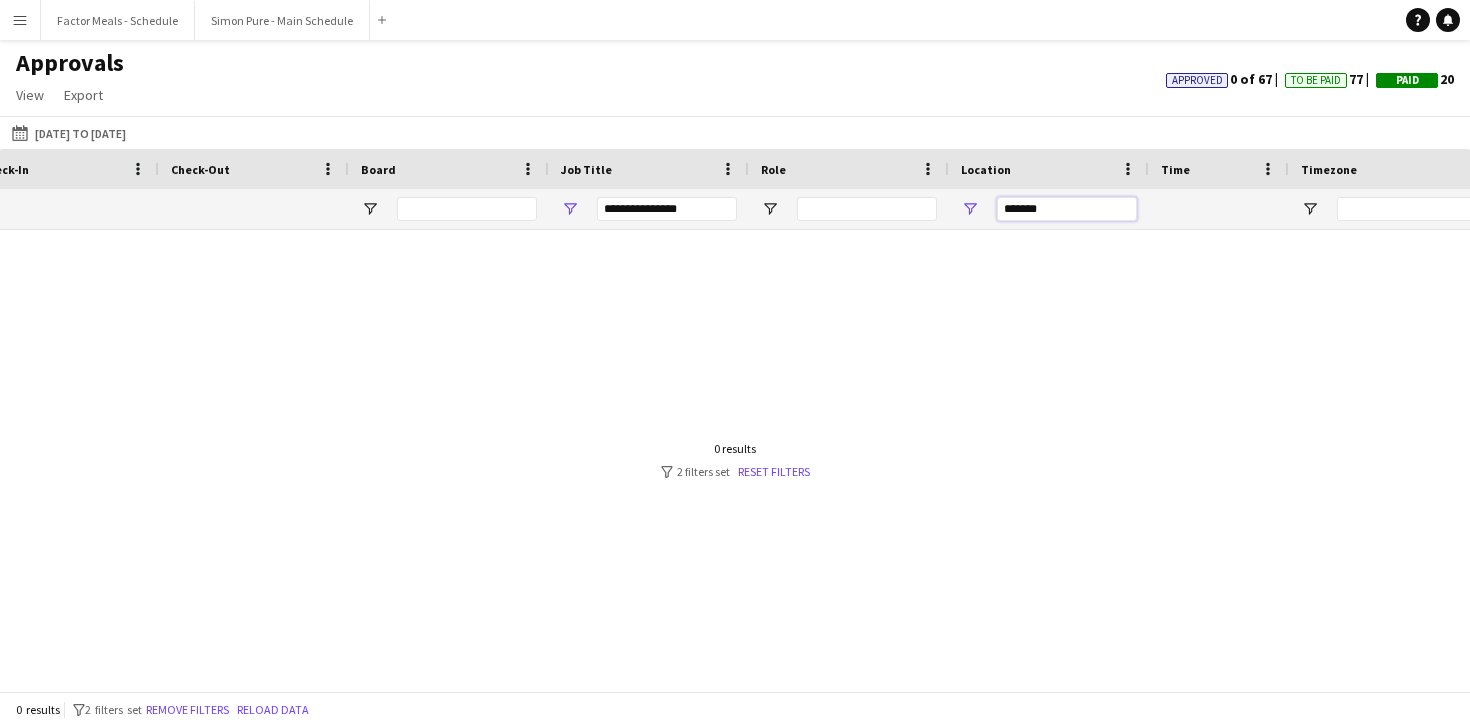 click on "*******" at bounding box center (1067, 209) 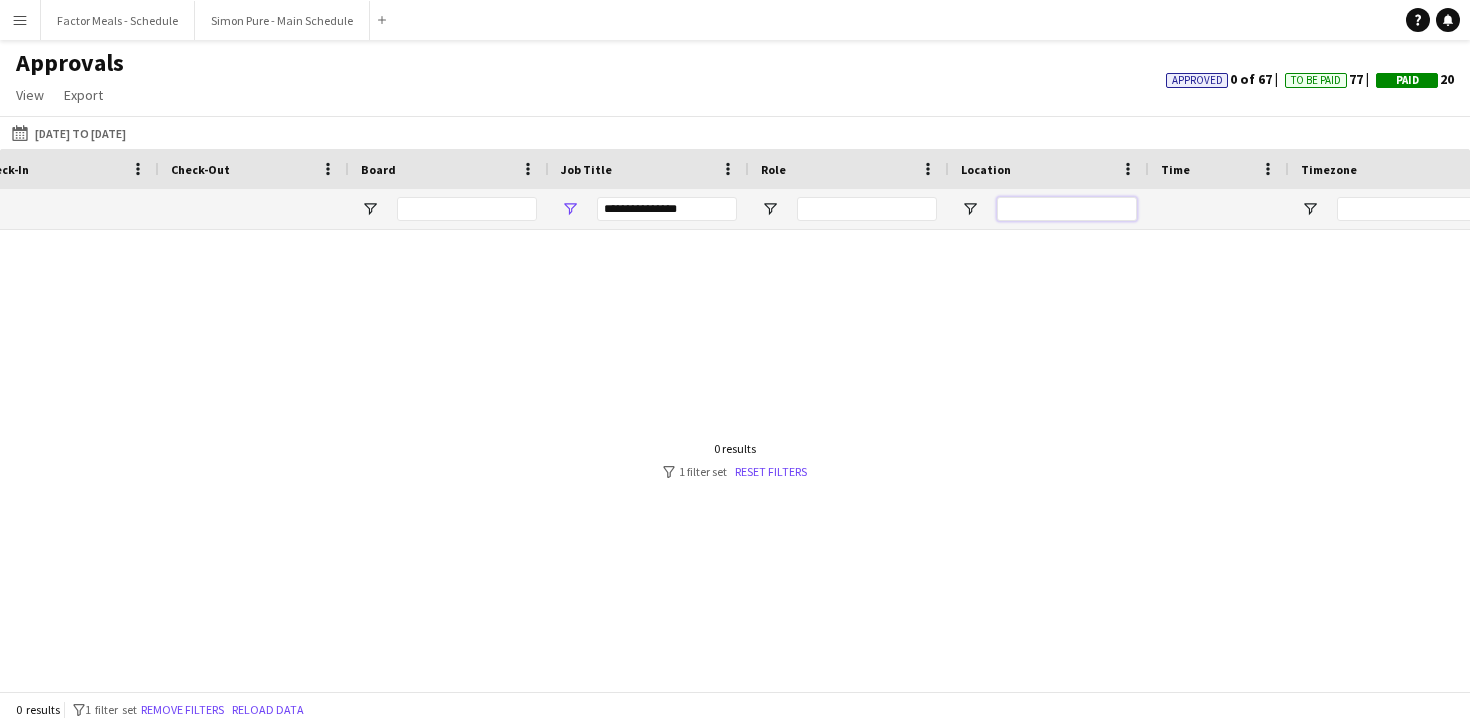type 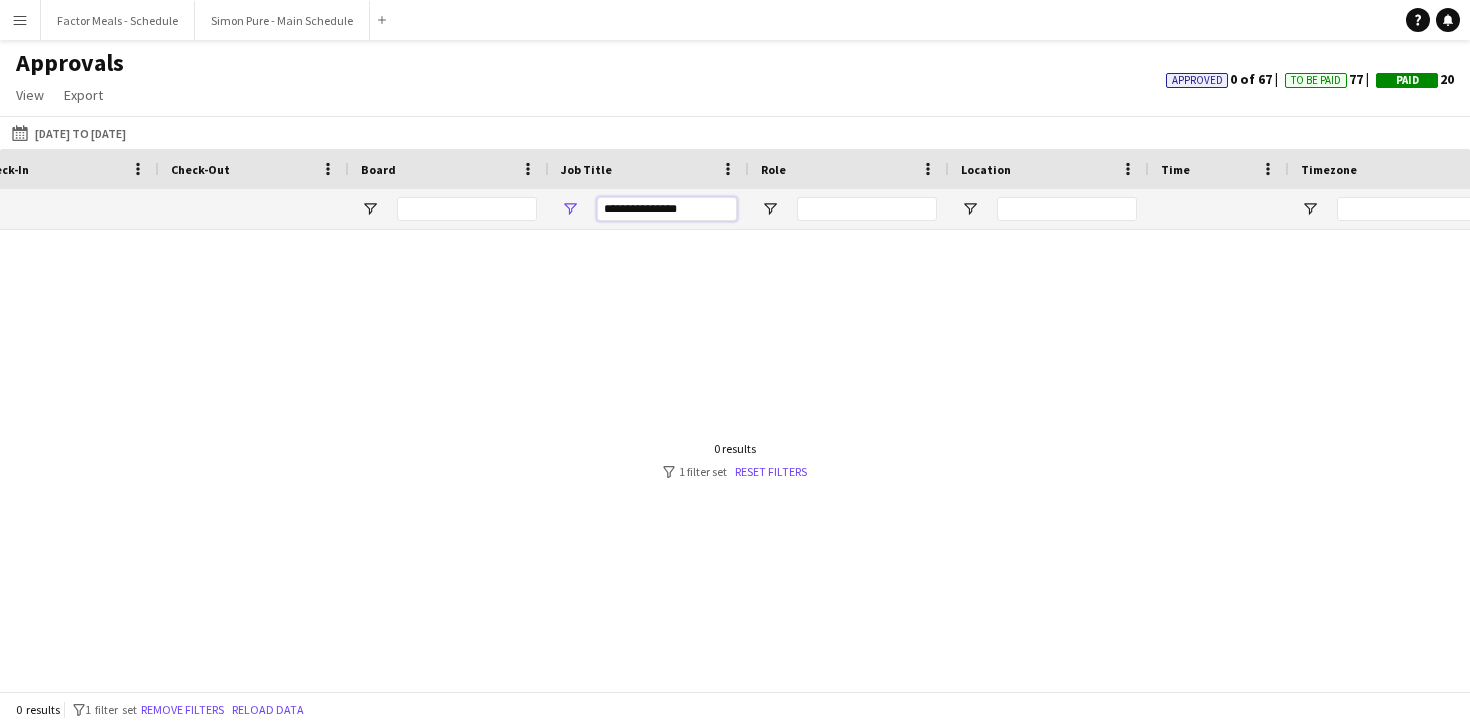 click on "**********" at bounding box center (667, 209) 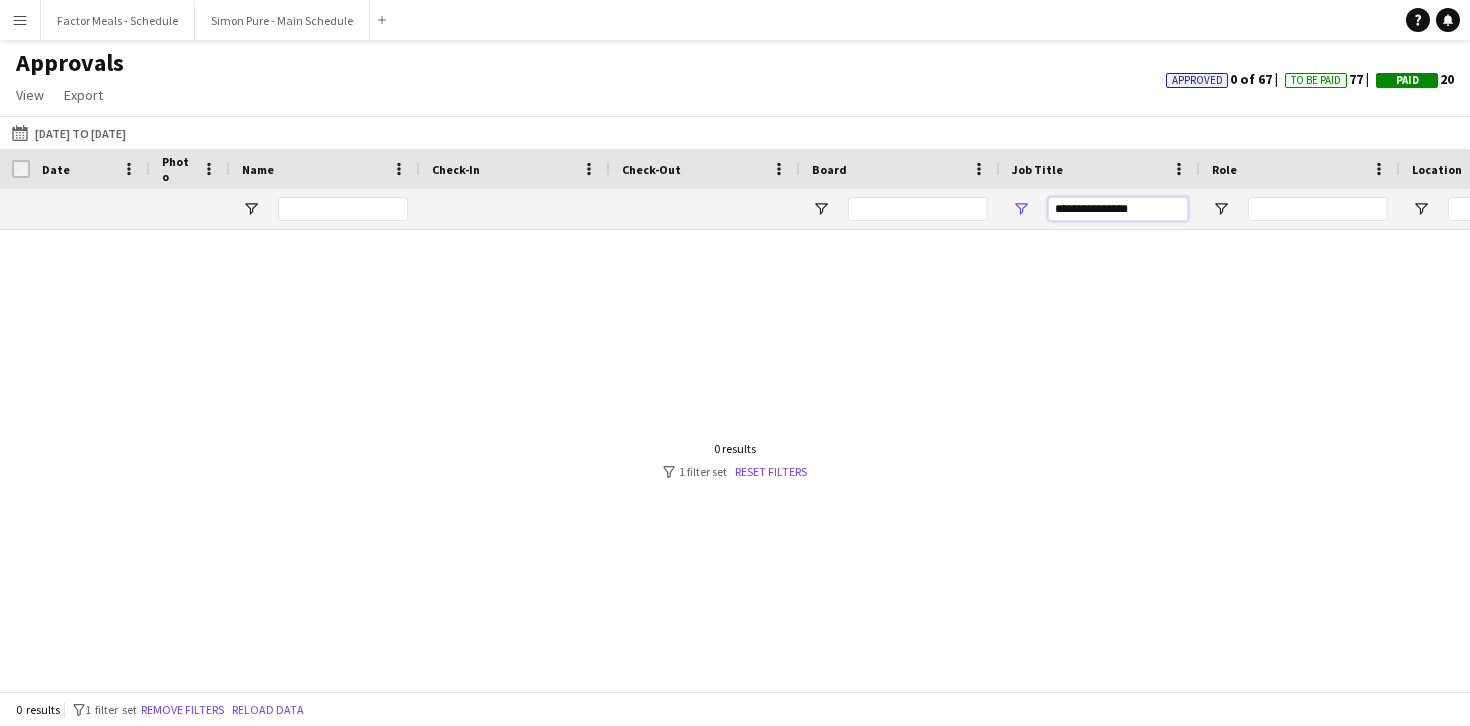 click on "**********" at bounding box center [1118, 209] 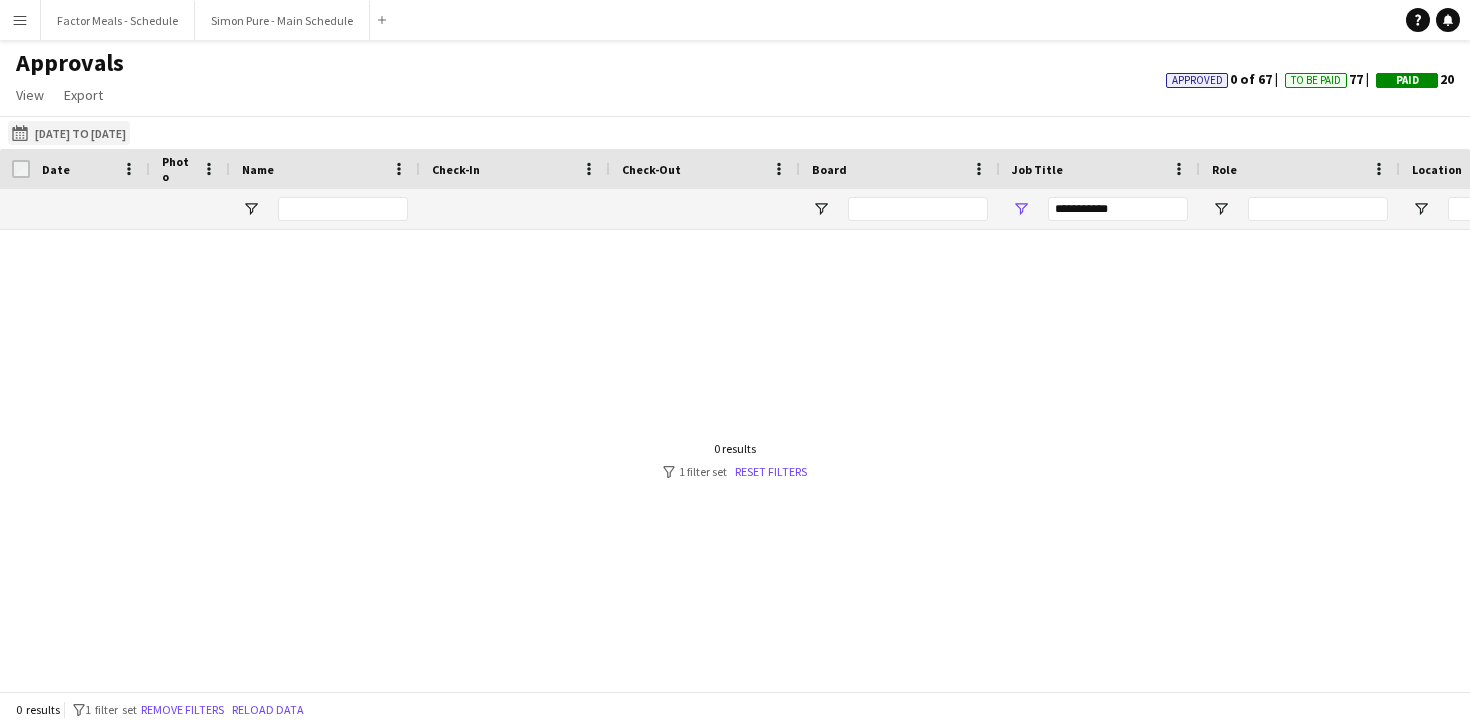 click on "[DATE] to [DATE]
[DATE] to [DATE]" 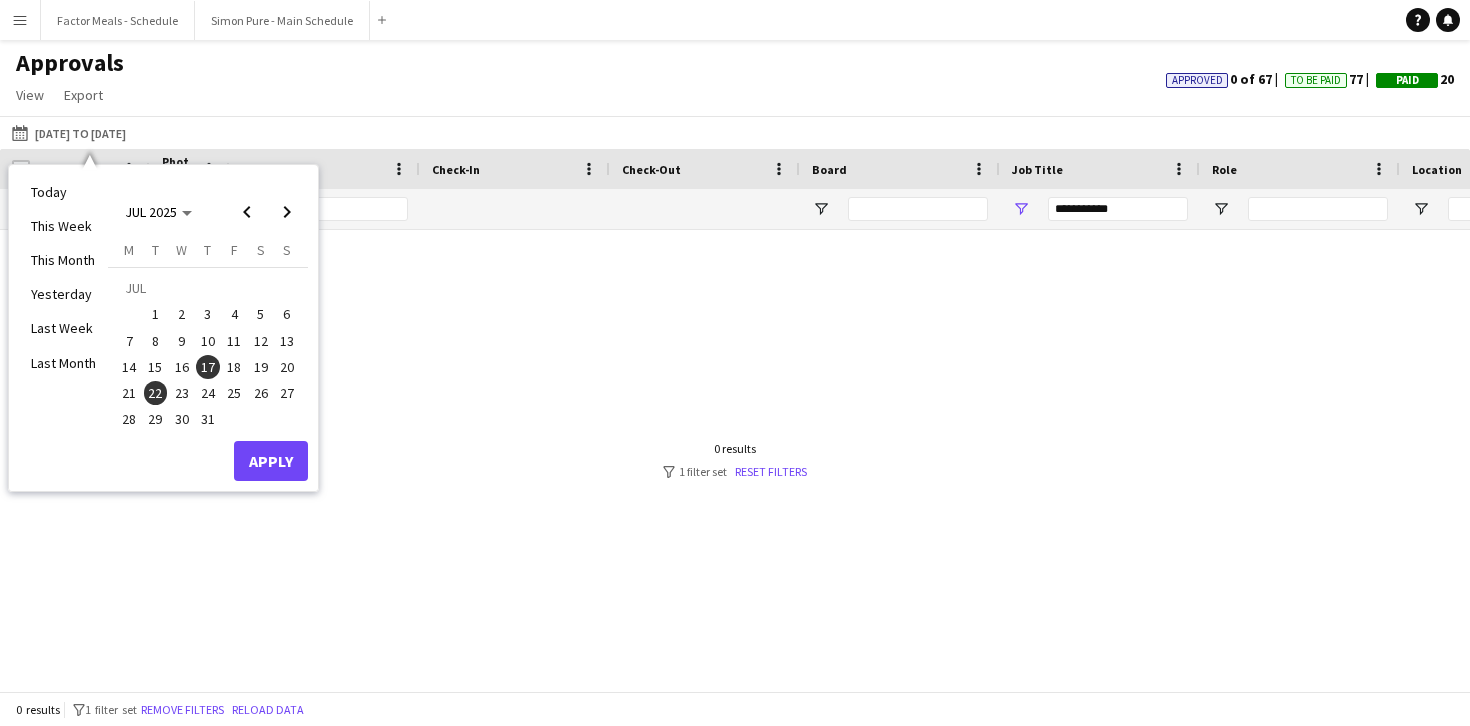 click on "1" at bounding box center [156, 315] 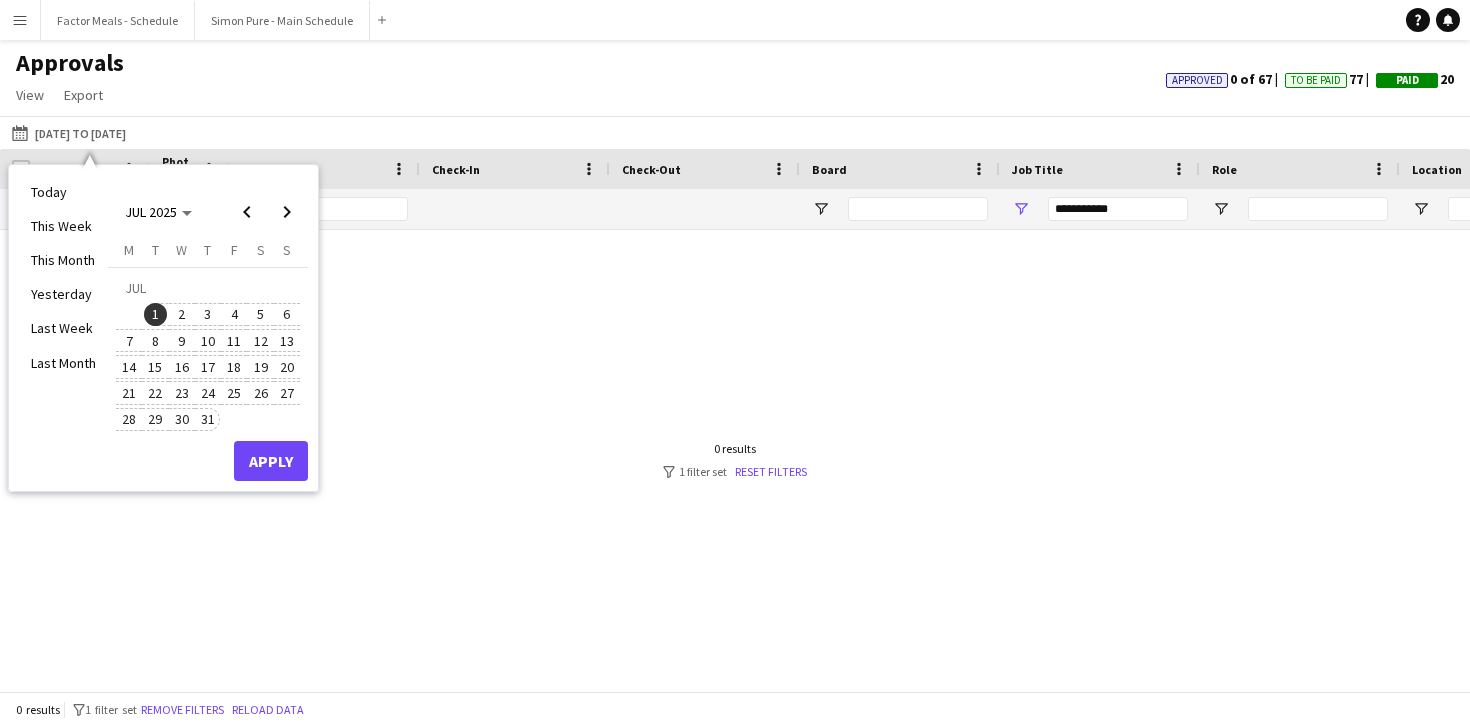 click on "31" at bounding box center (208, 420) 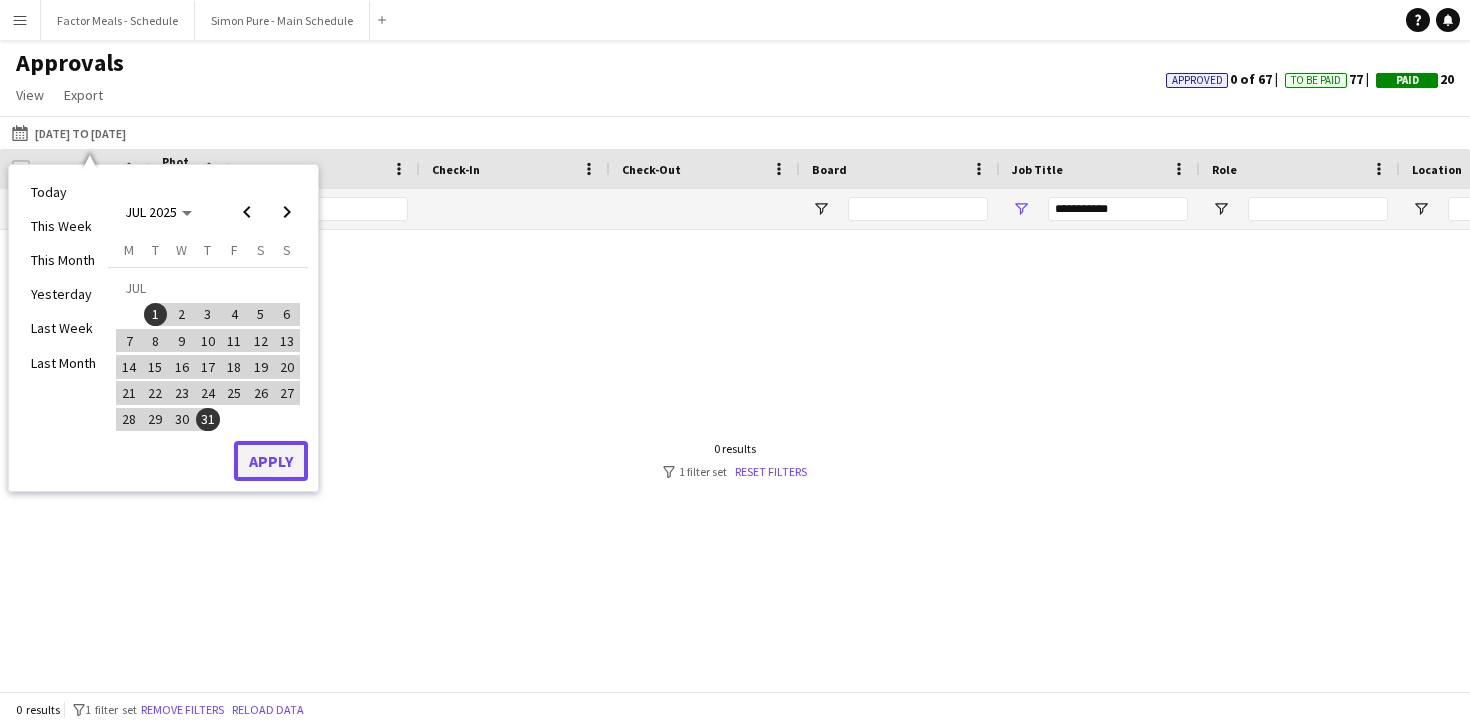 click on "Apply" at bounding box center (271, 461) 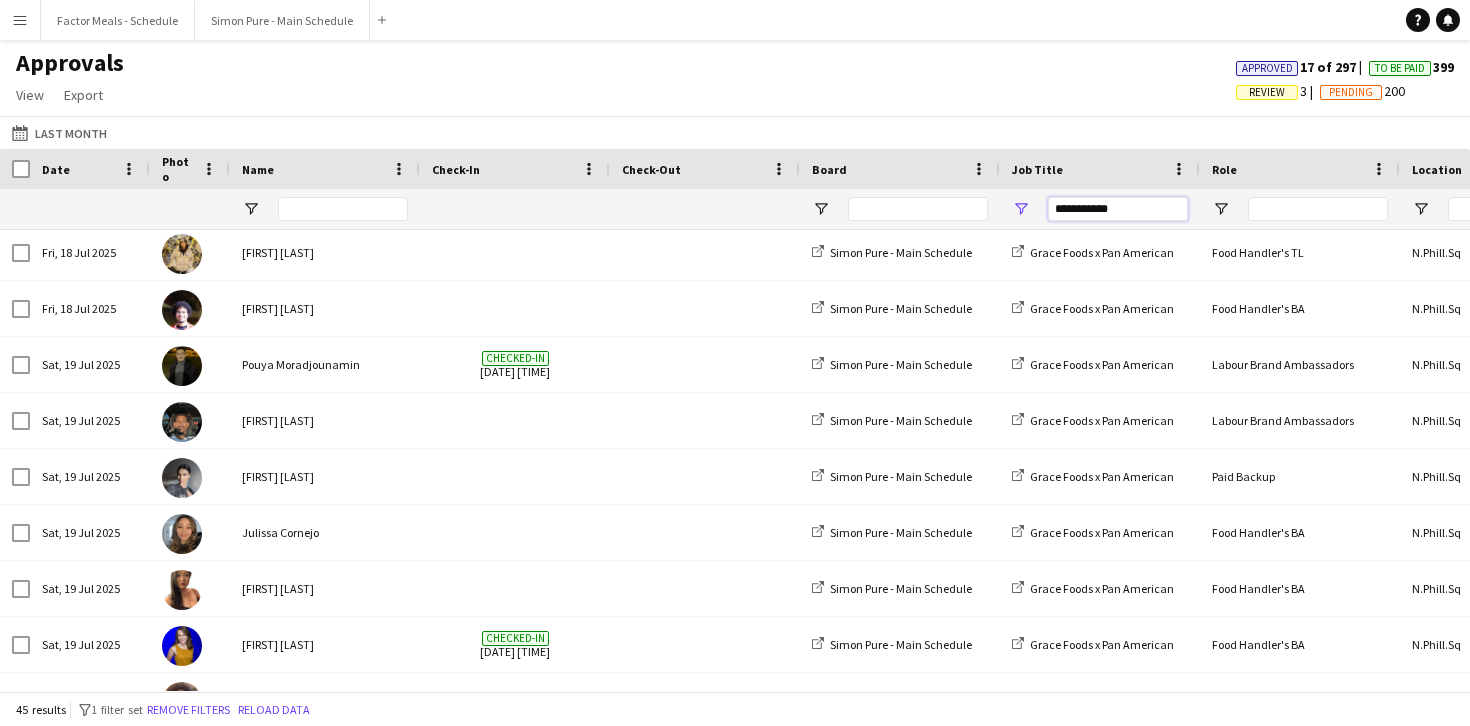click on "**********" at bounding box center (1118, 209) 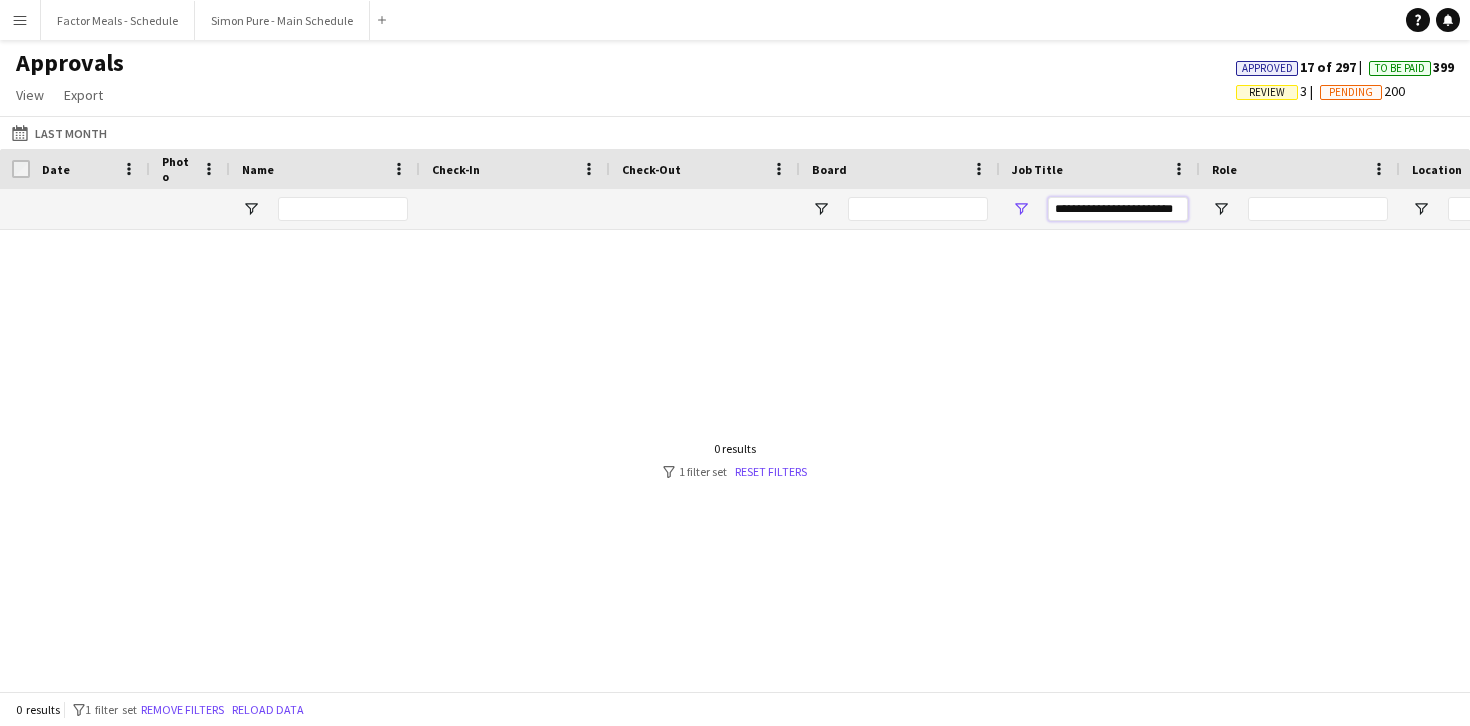 click on "**********" at bounding box center [1118, 209] 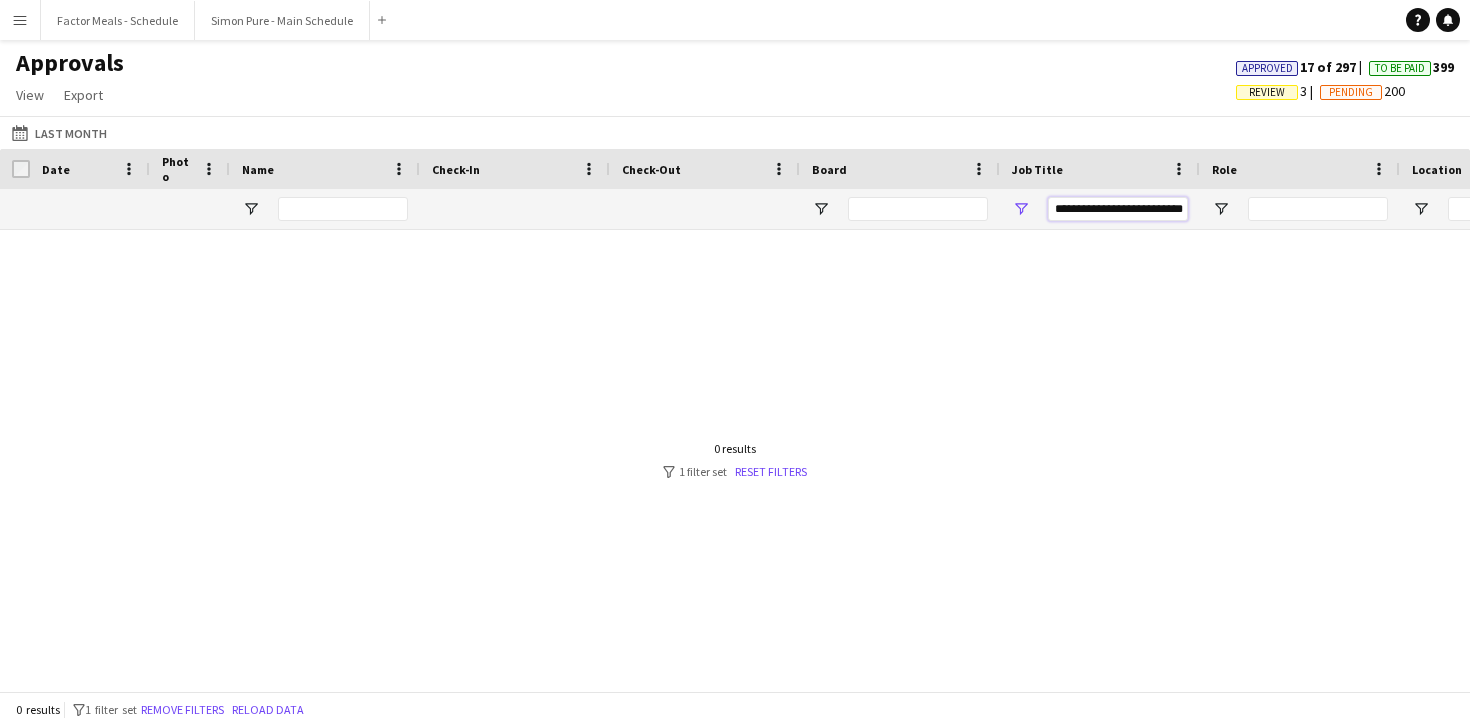 type on "**********" 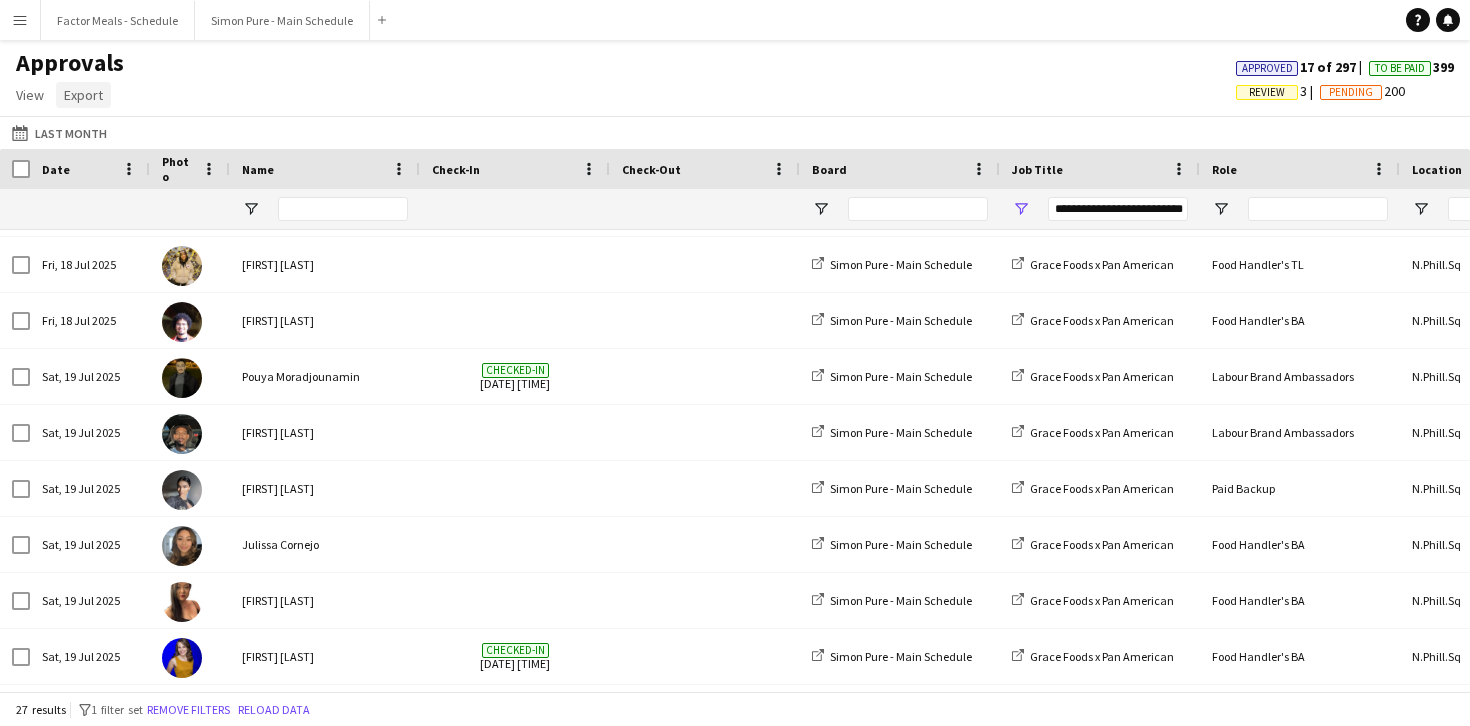 click on "Export" 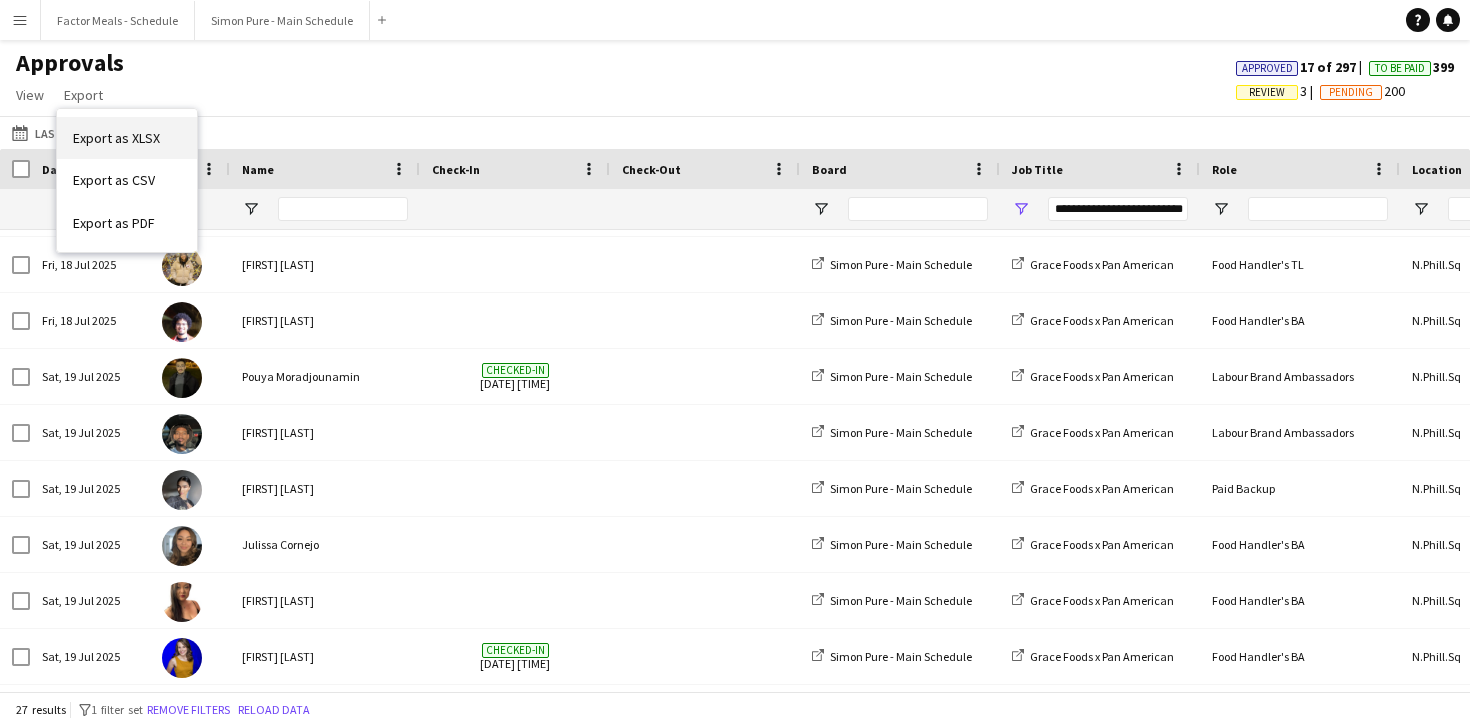 click on "Export as XLSX" at bounding box center [116, 138] 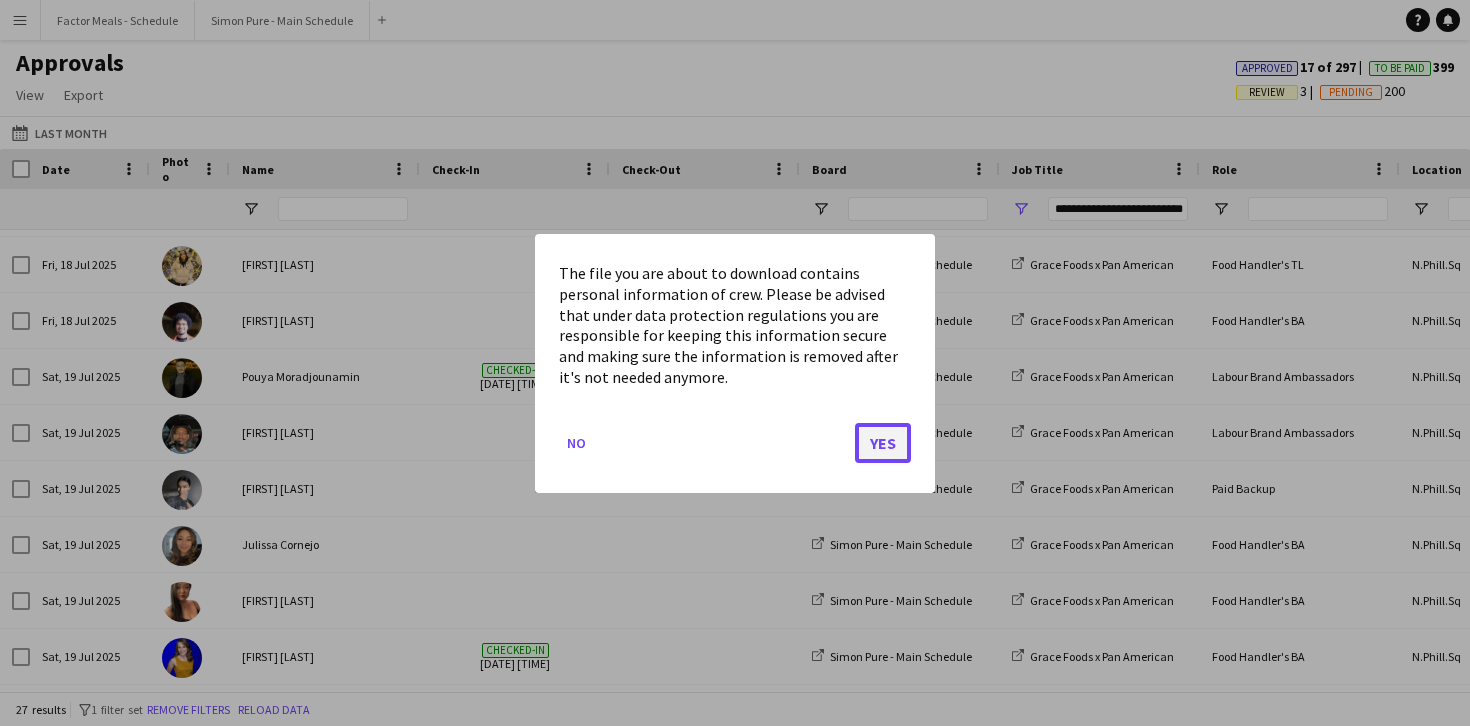 click on "Yes" 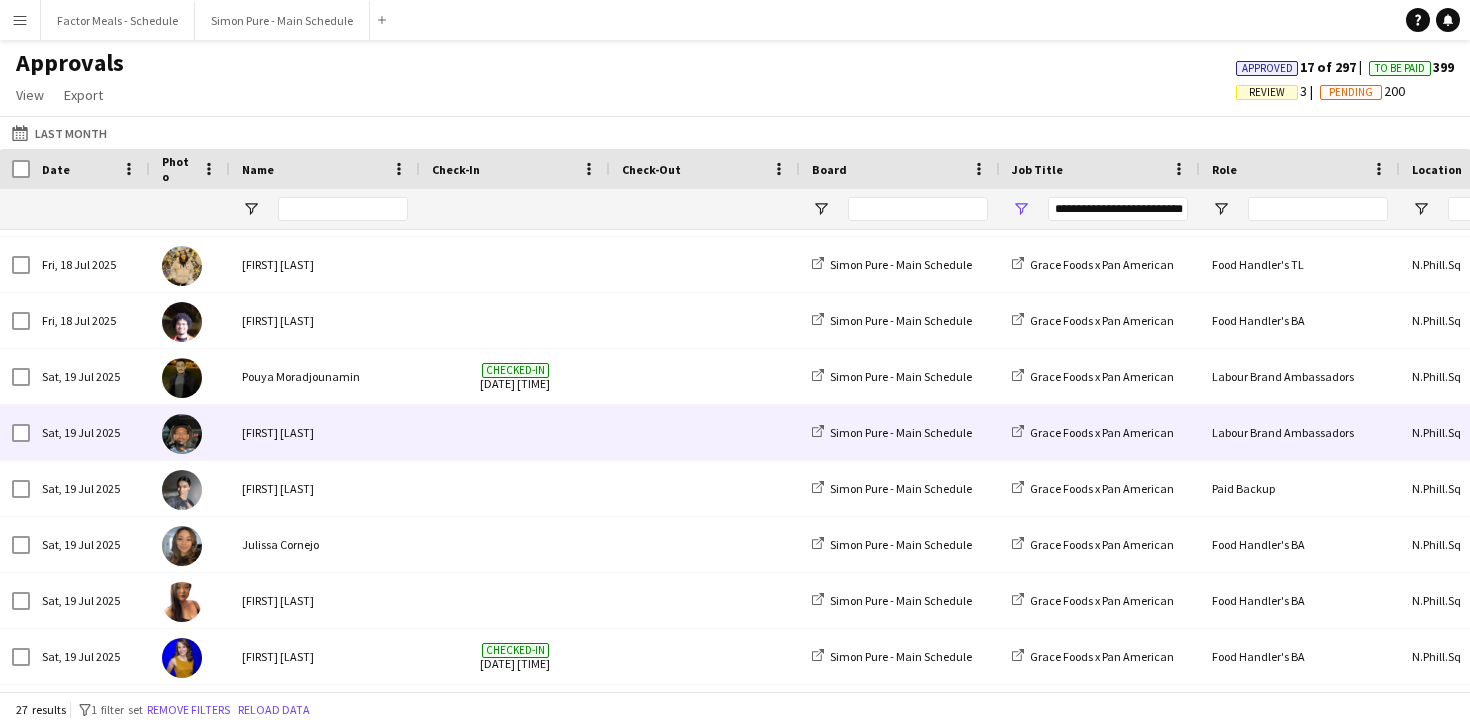 scroll, scrollTop: 324, scrollLeft: 0, axis: vertical 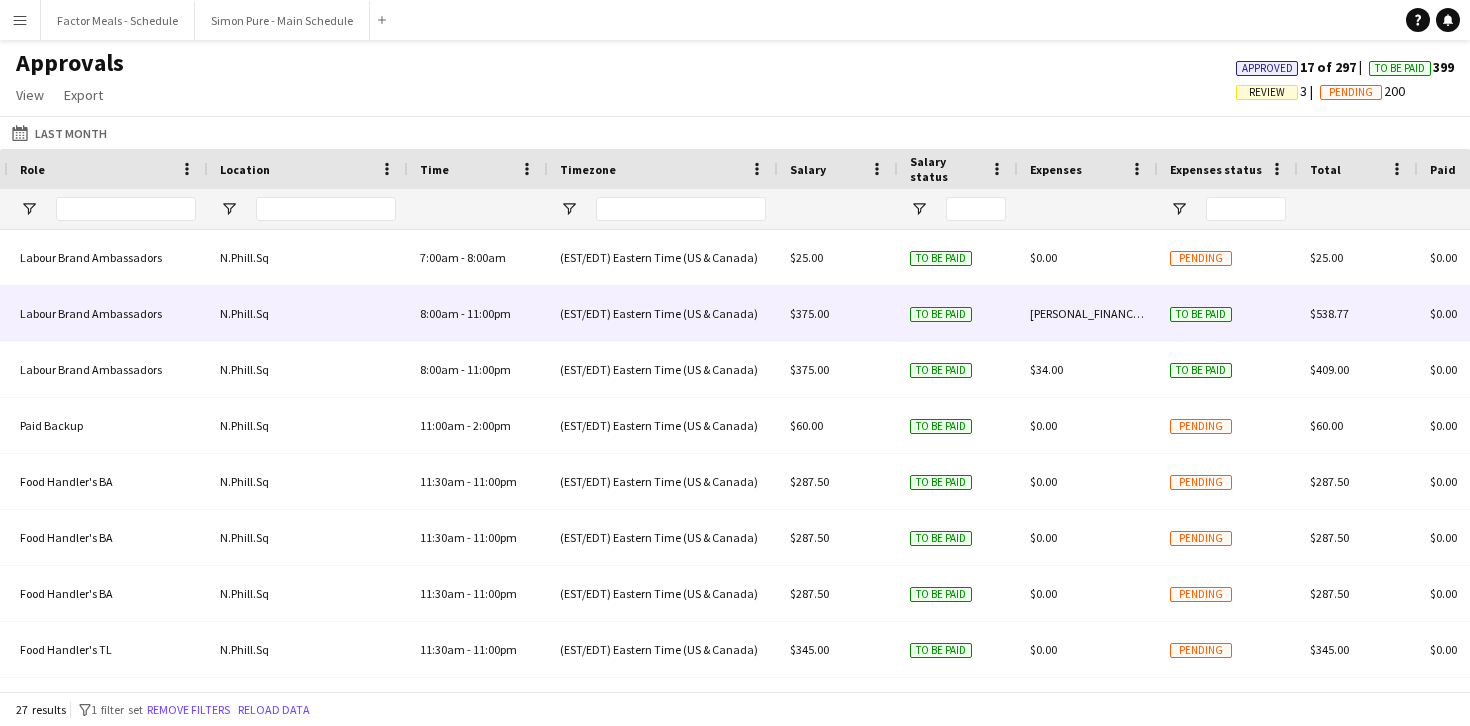 click on "[PERSONAL_FINANCIAL_INFO]" at bounding box center [1107, 313] 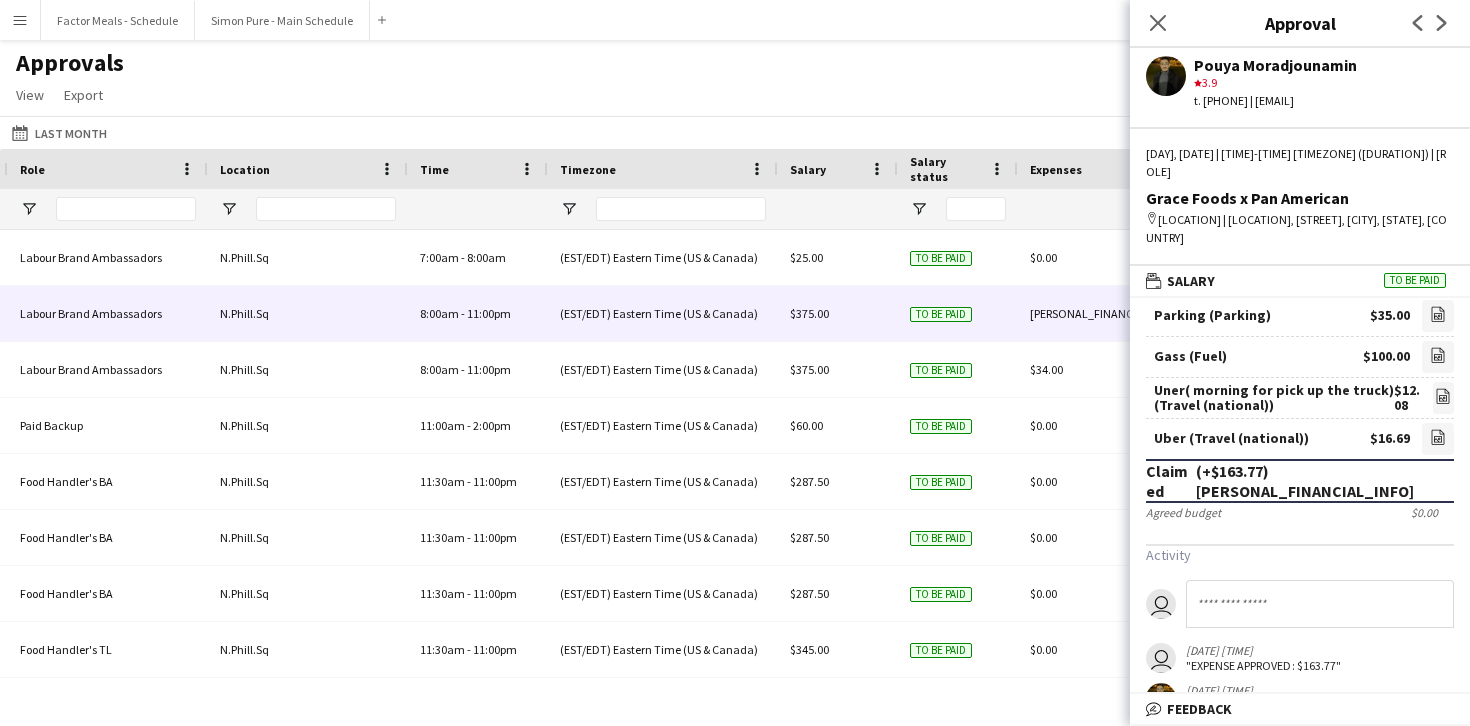 click on "(+$163.77)   $163.77" at bounding box center [1317, 481] 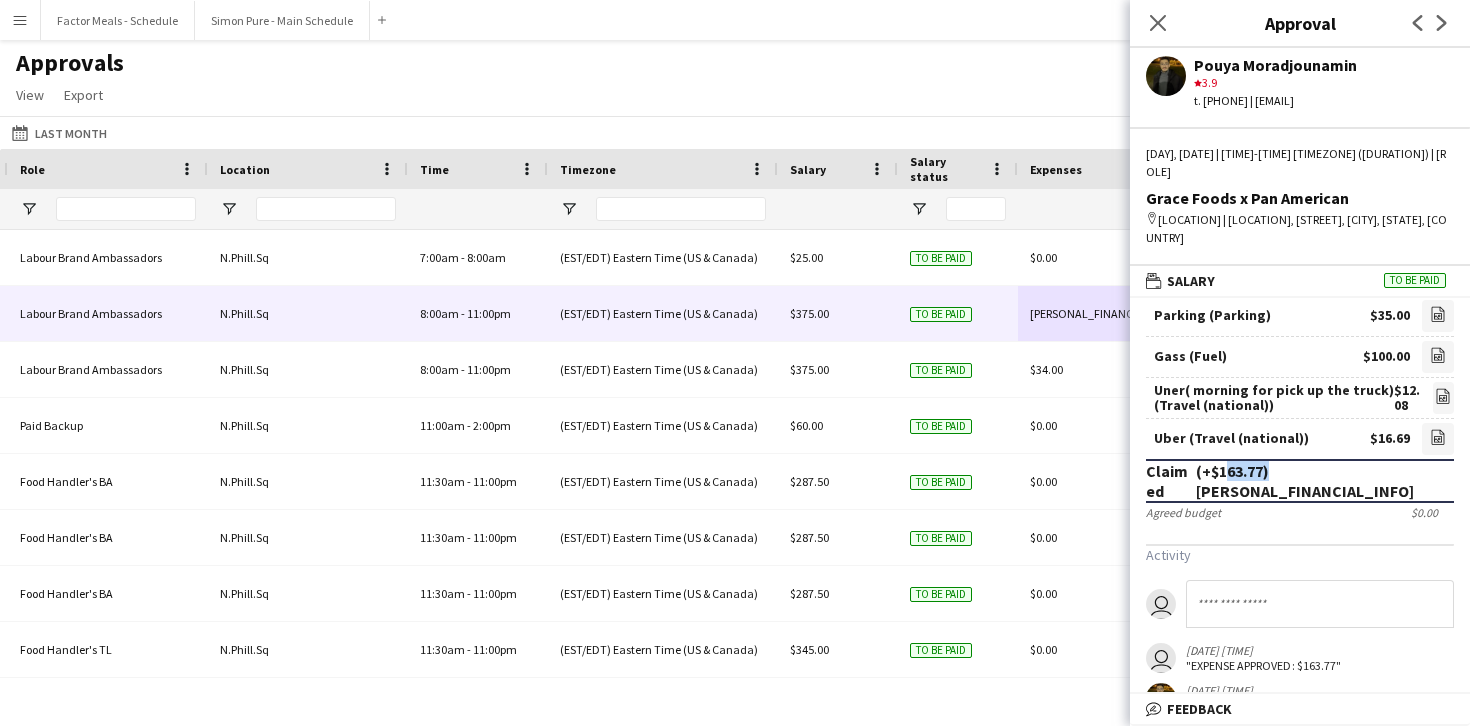click on "(+$163.77)   $163.77" at bounding box center [1317, 481] 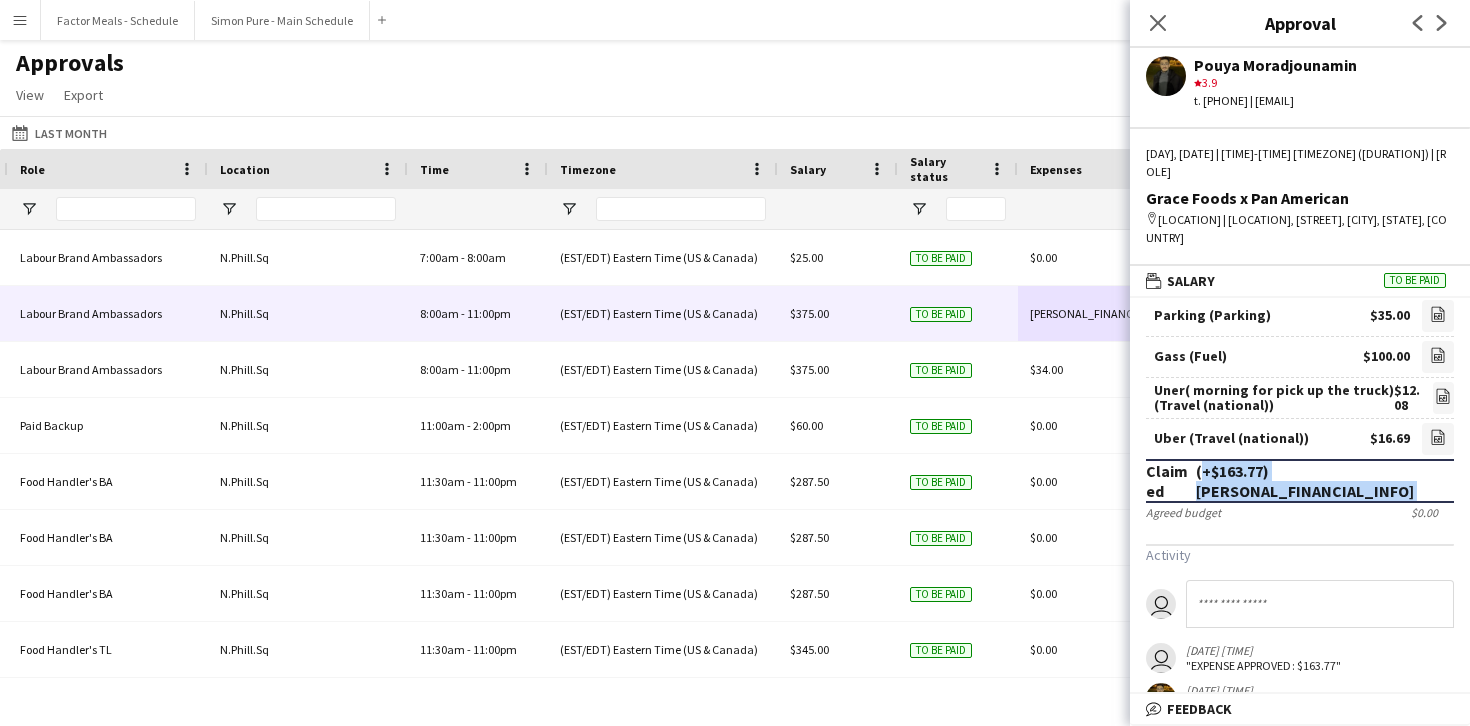 click on "(+$163.77)   $163.77" at bounding box center (1317, 481) 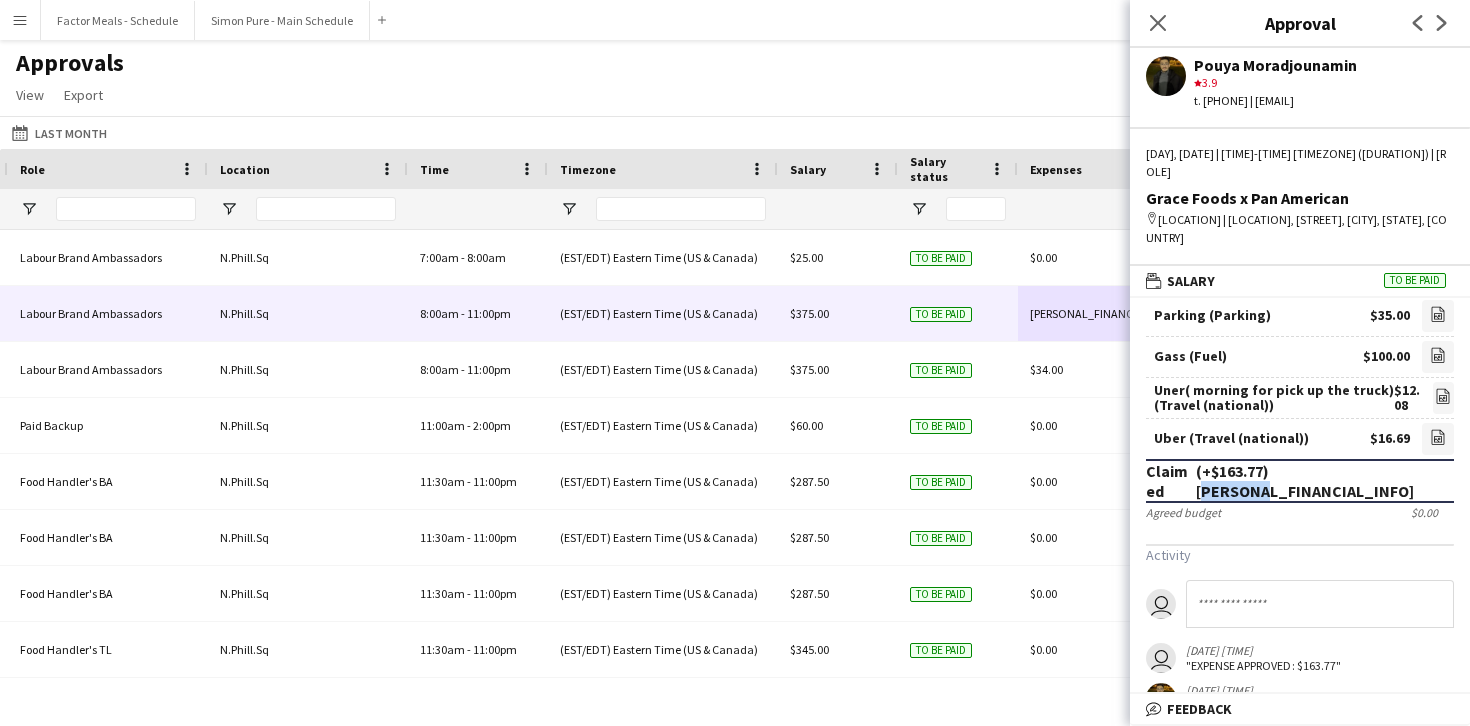 drag, startPoint x: 1438, startPoint y: 470, endPoint x: 1384, endPoint y: 473, distance: 54.08327 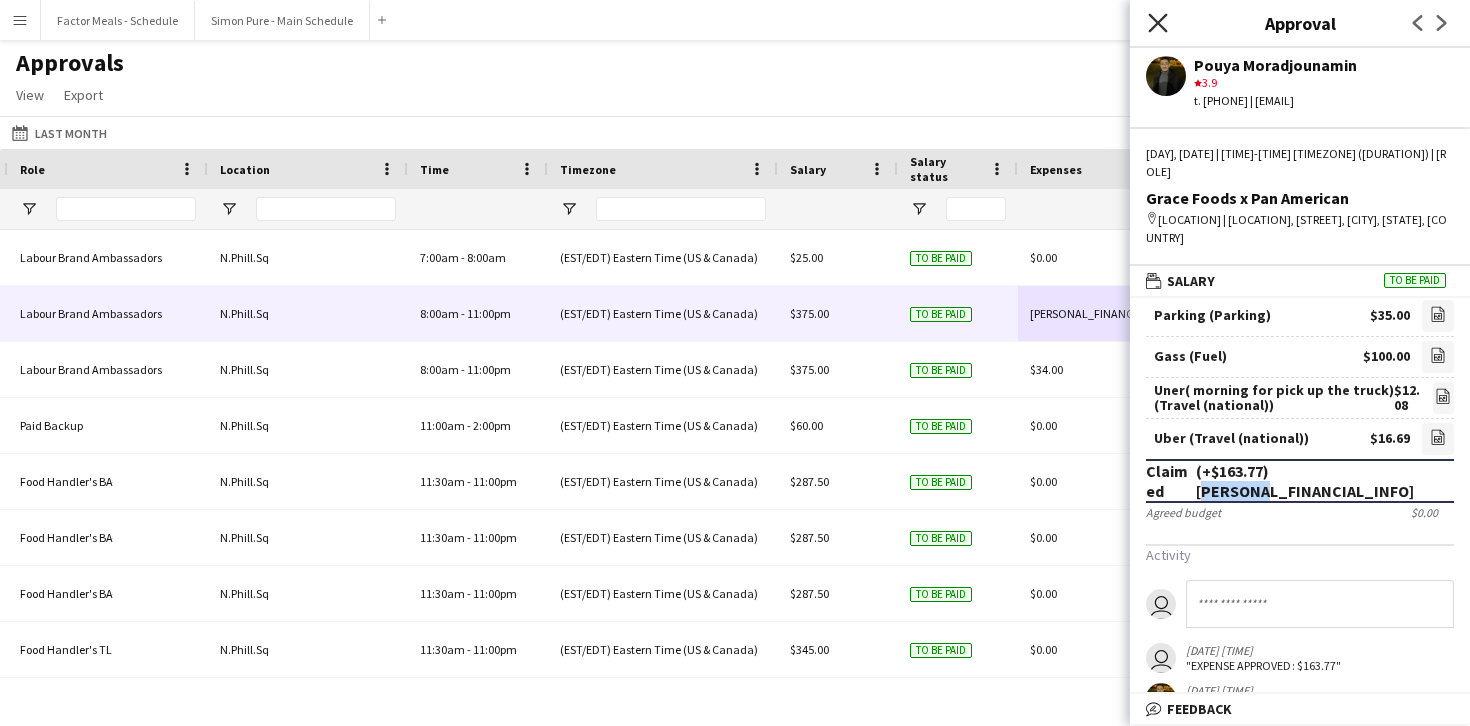 click on "Close pop-in" 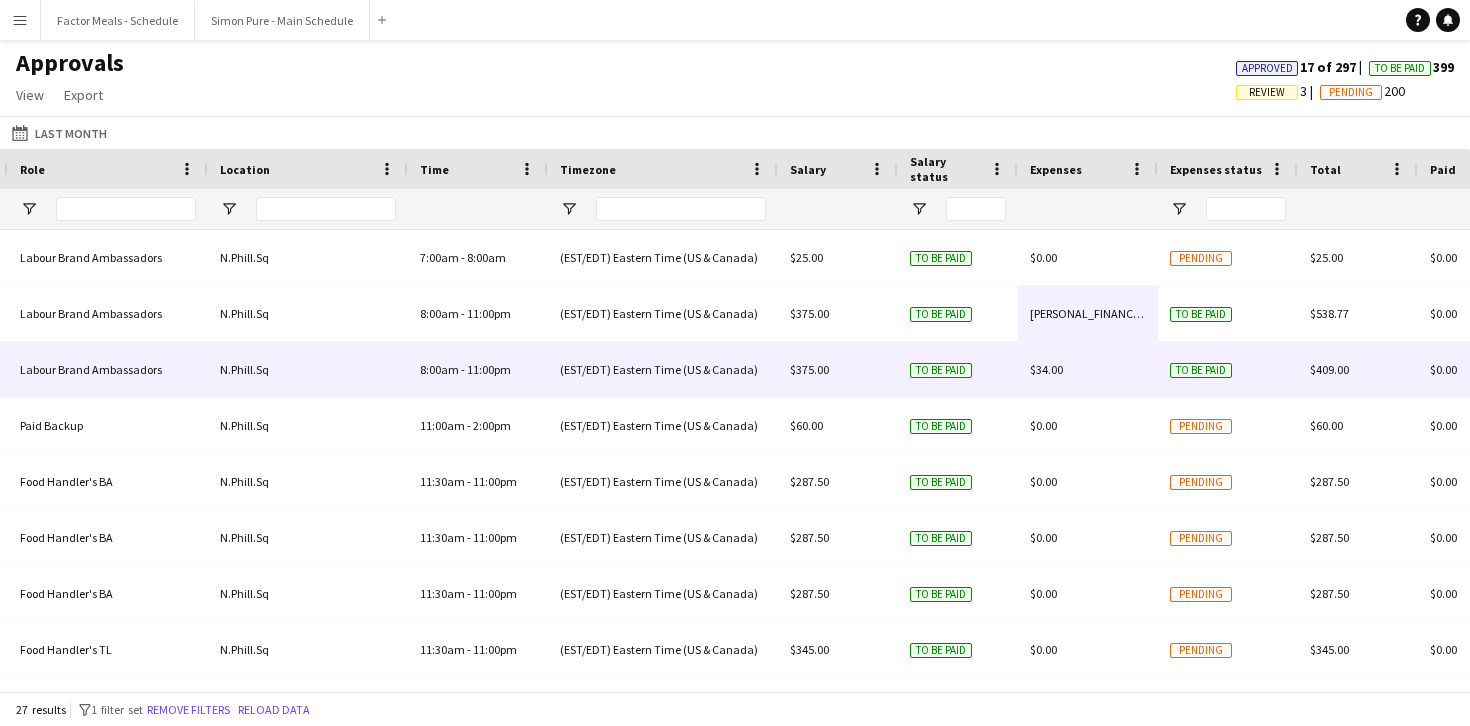 click on "$34.00" at bounding box center (1046, 369) 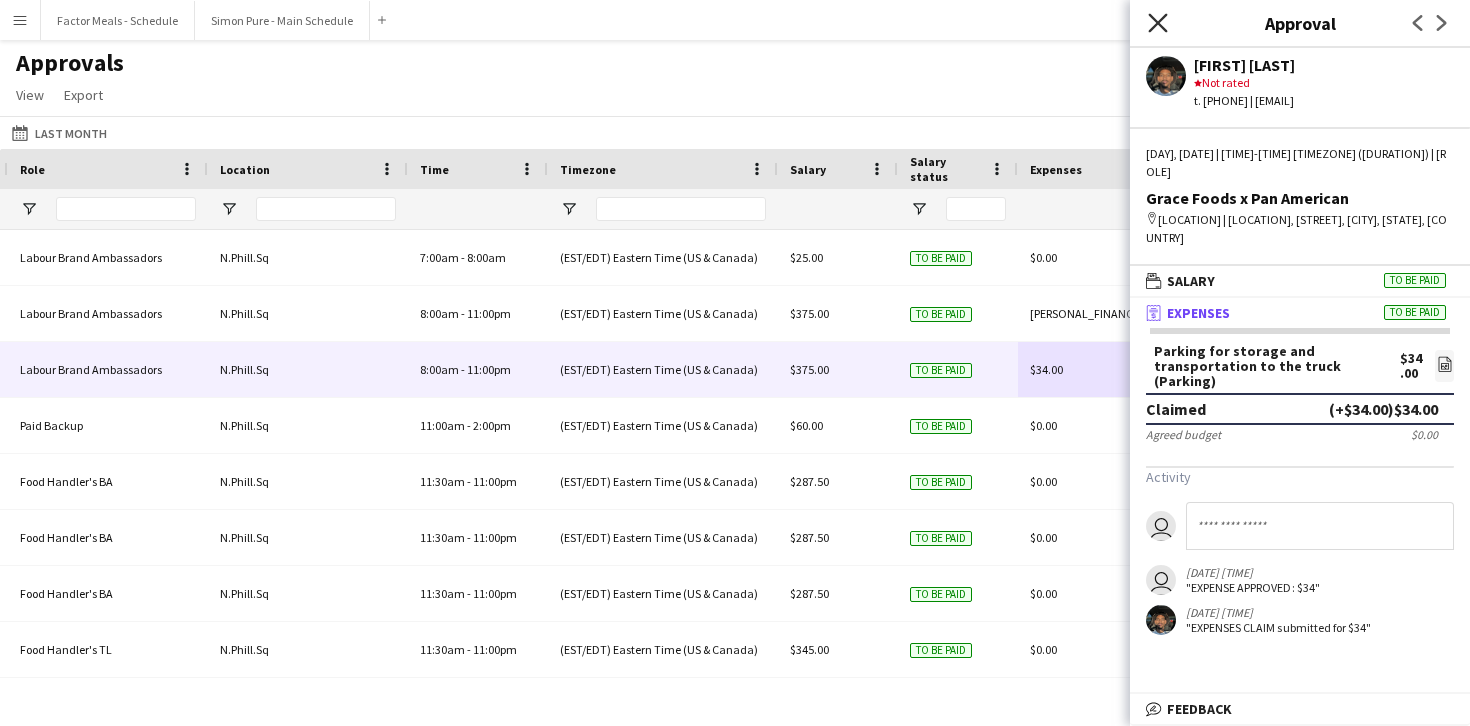 click on "Close pop-in" 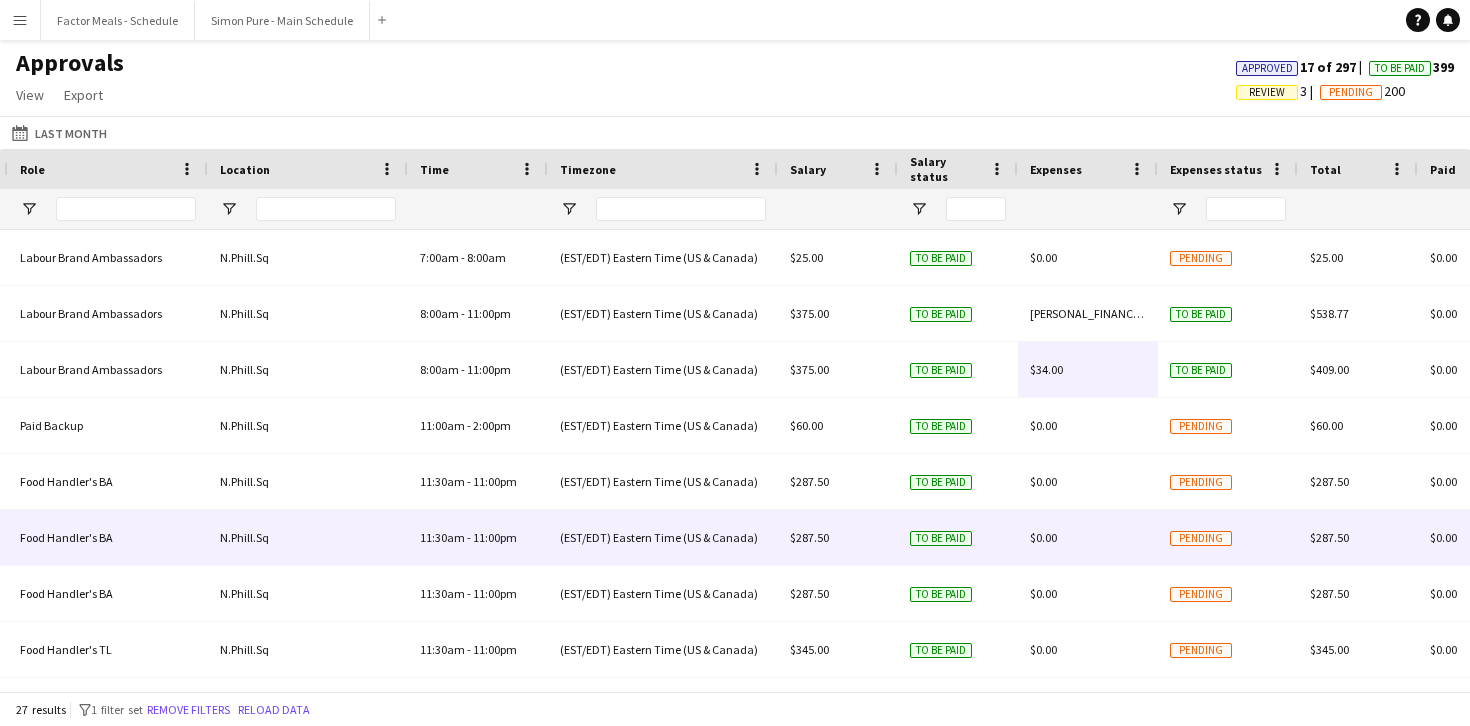 scroll, scrollTop: 204, scrollLeft: 0, axis: vertical 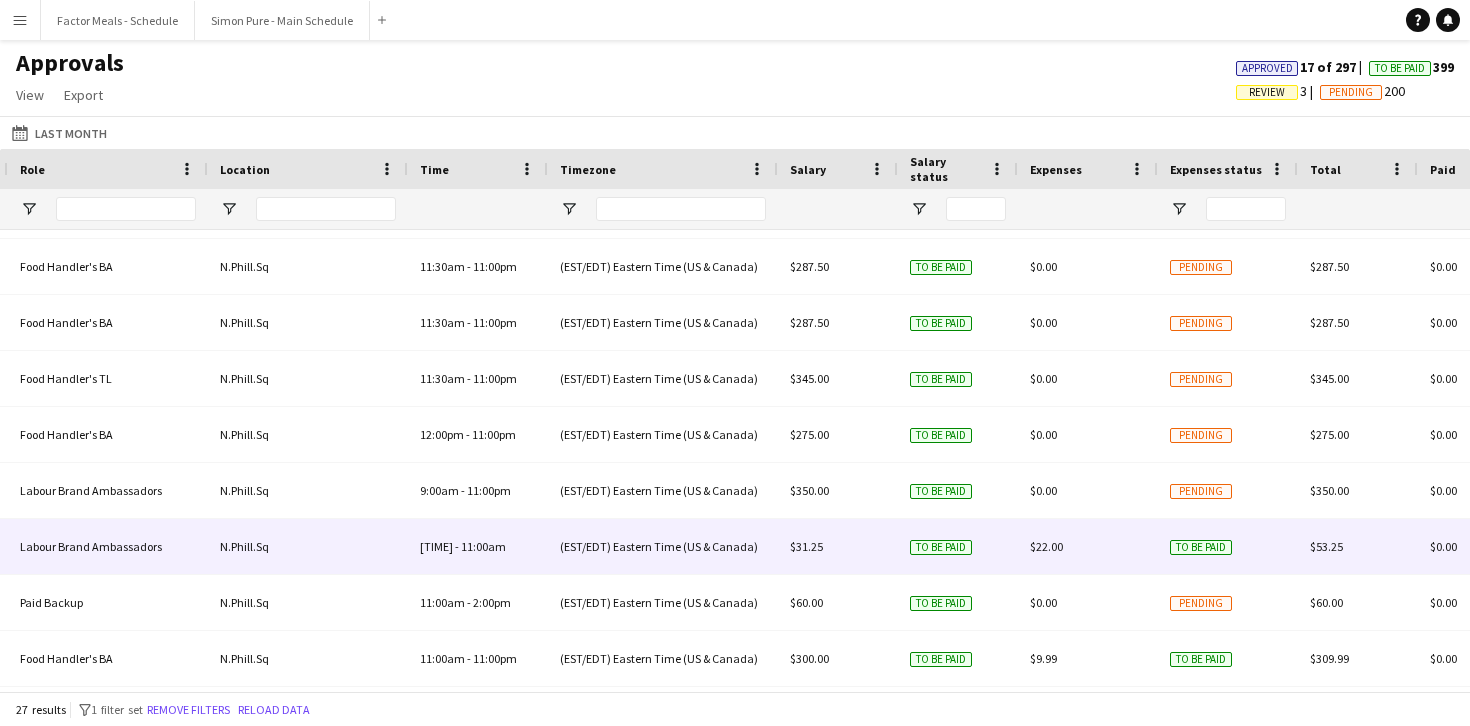 click on "$22.00" at bounding box center [1046, 546] 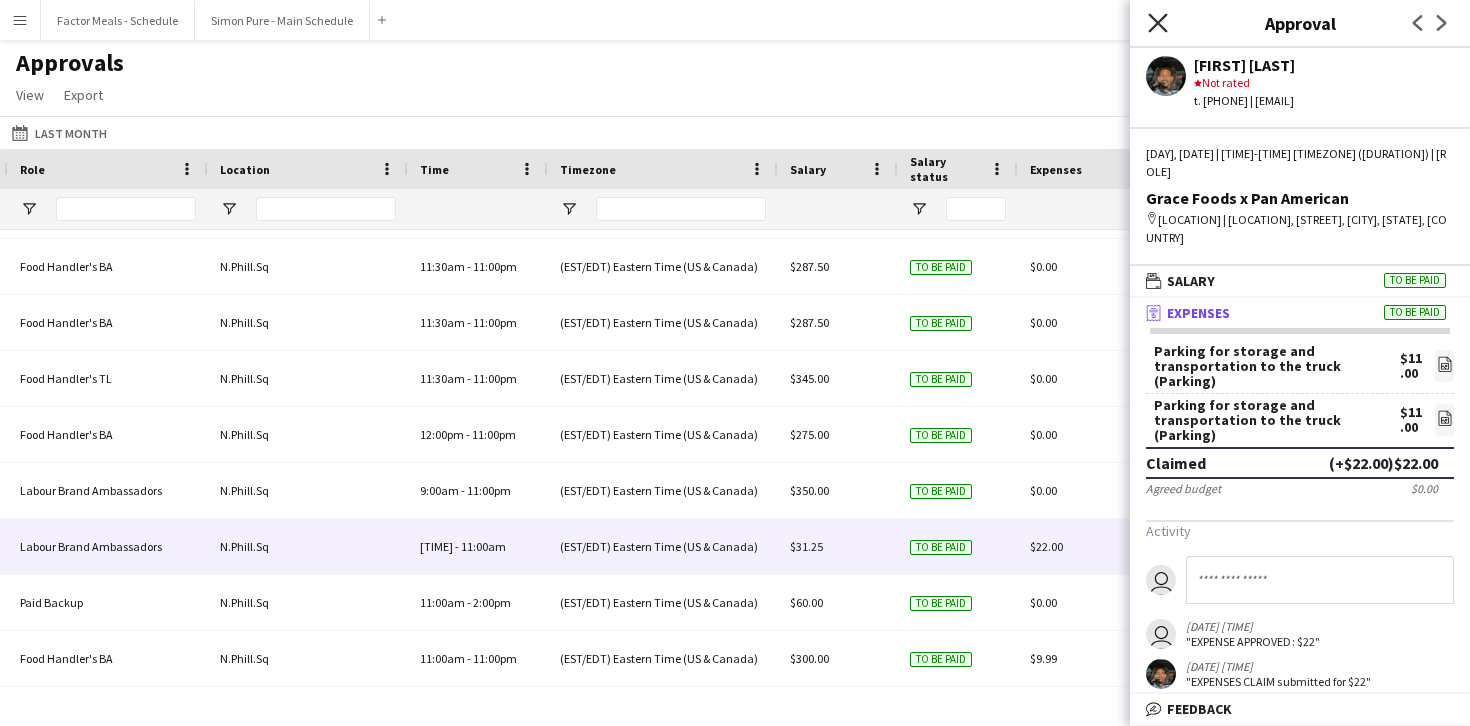 click on "Close pop-in" 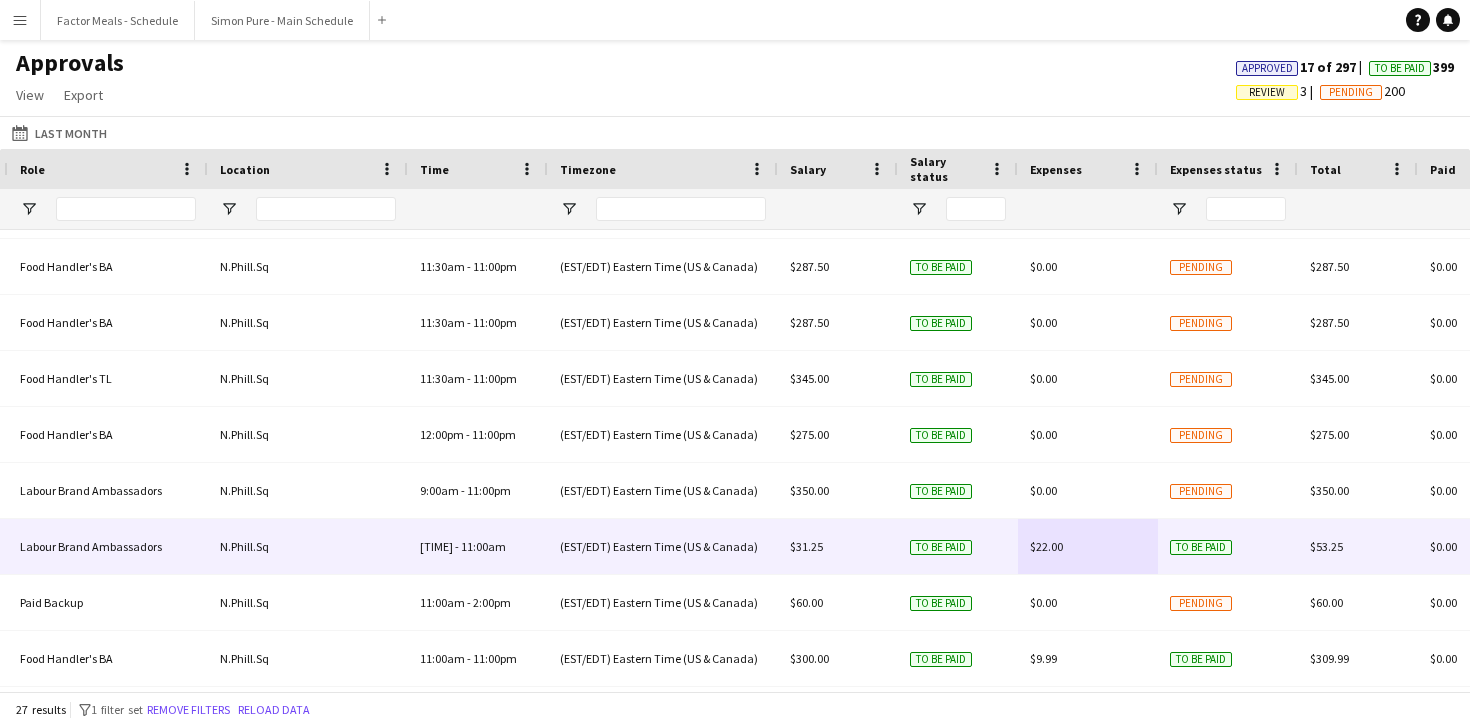 scroll, scrollTop: 360, scrollLeft: 0, axis: vertical 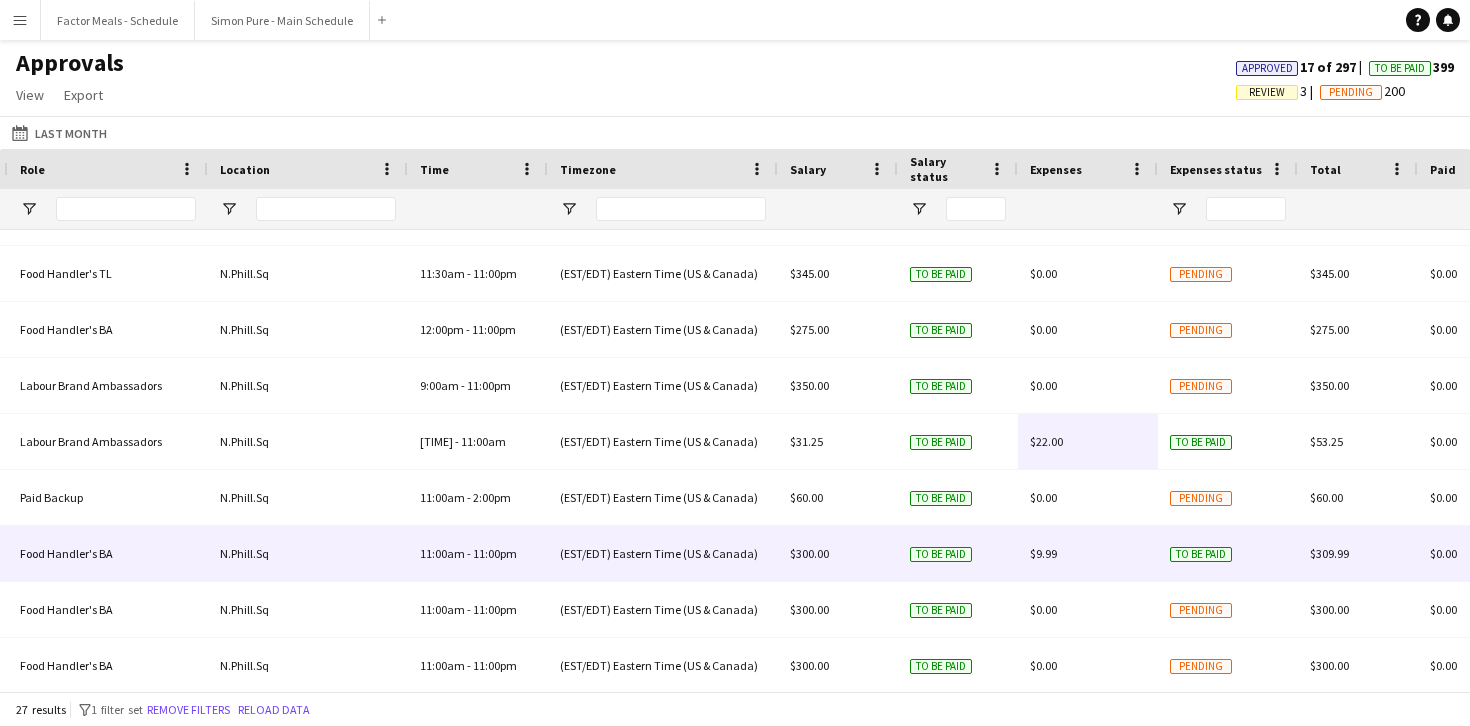 click on "$9.99" at bounding box center (1043, 553) 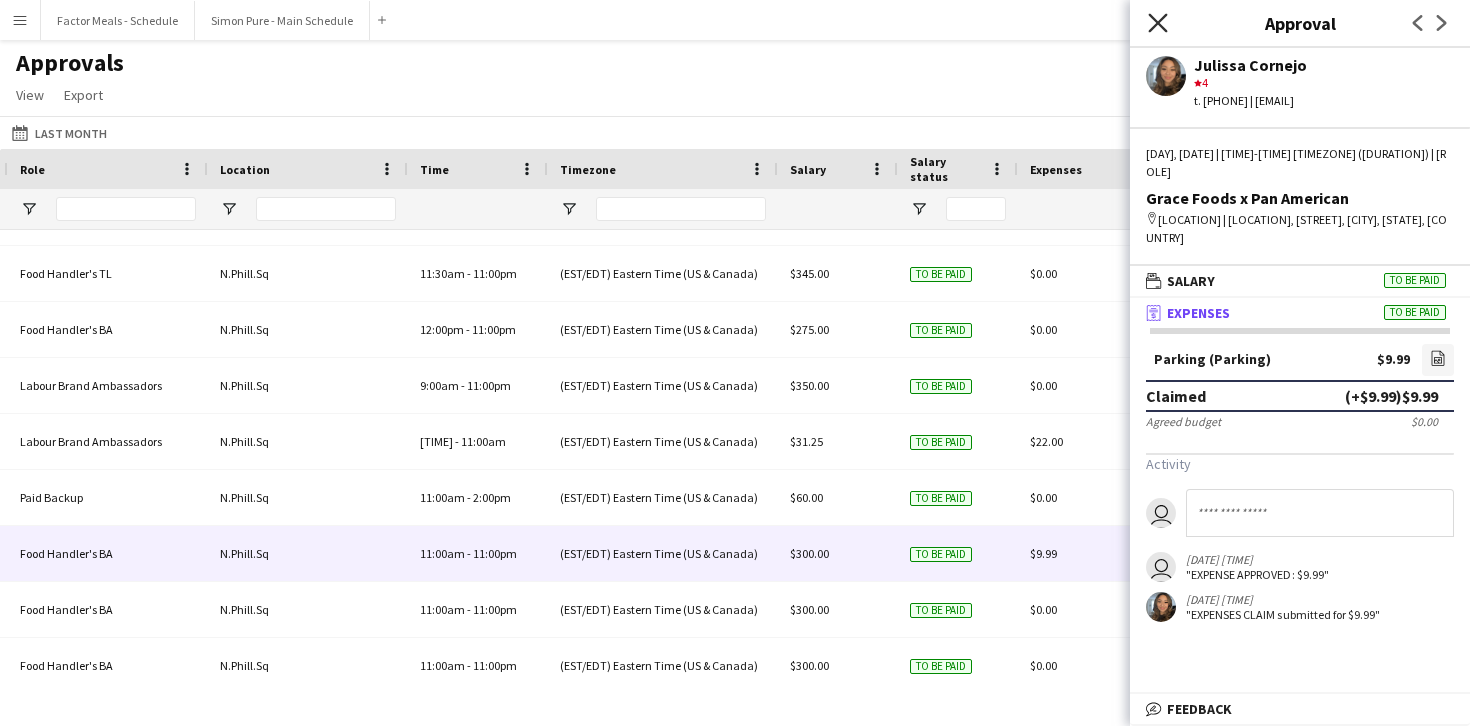 click 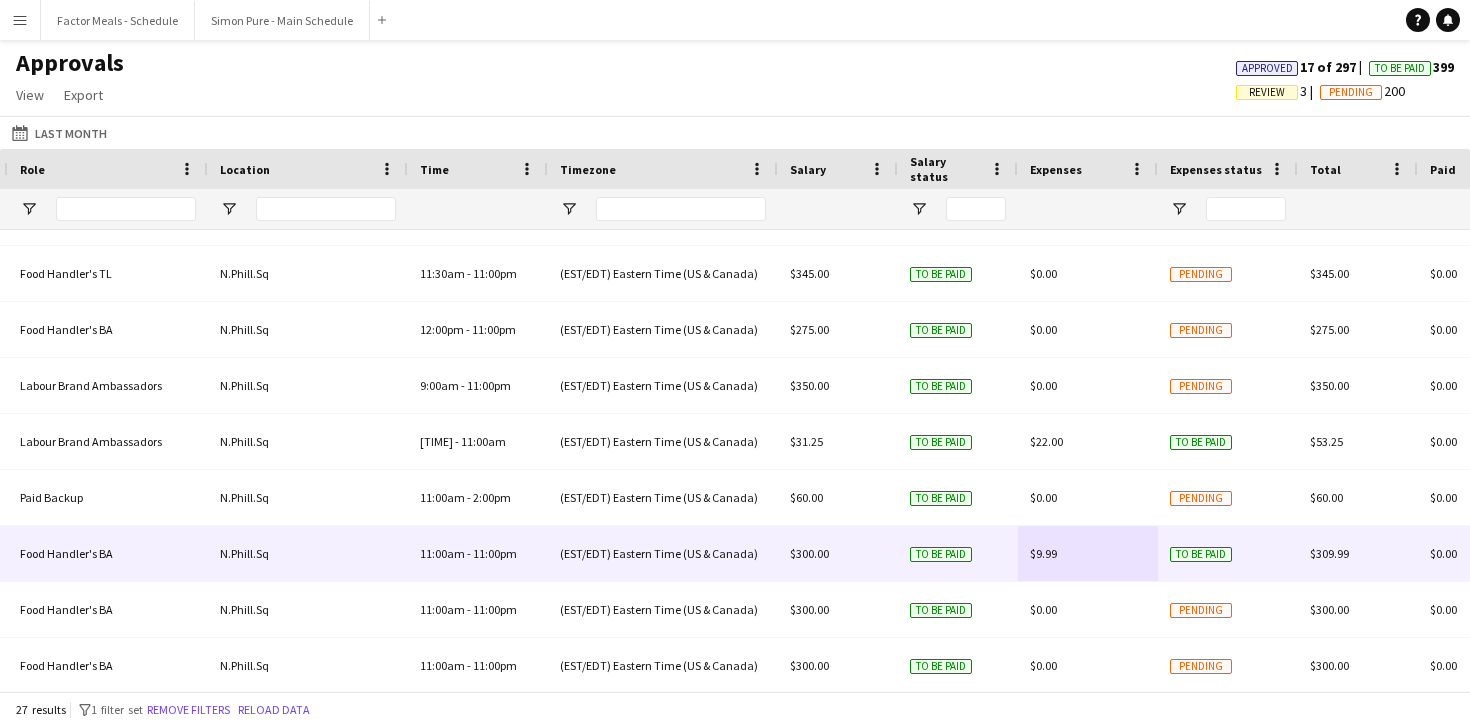 scroll, scrollTop: 586, scrollLeft: 0, axis: vertical 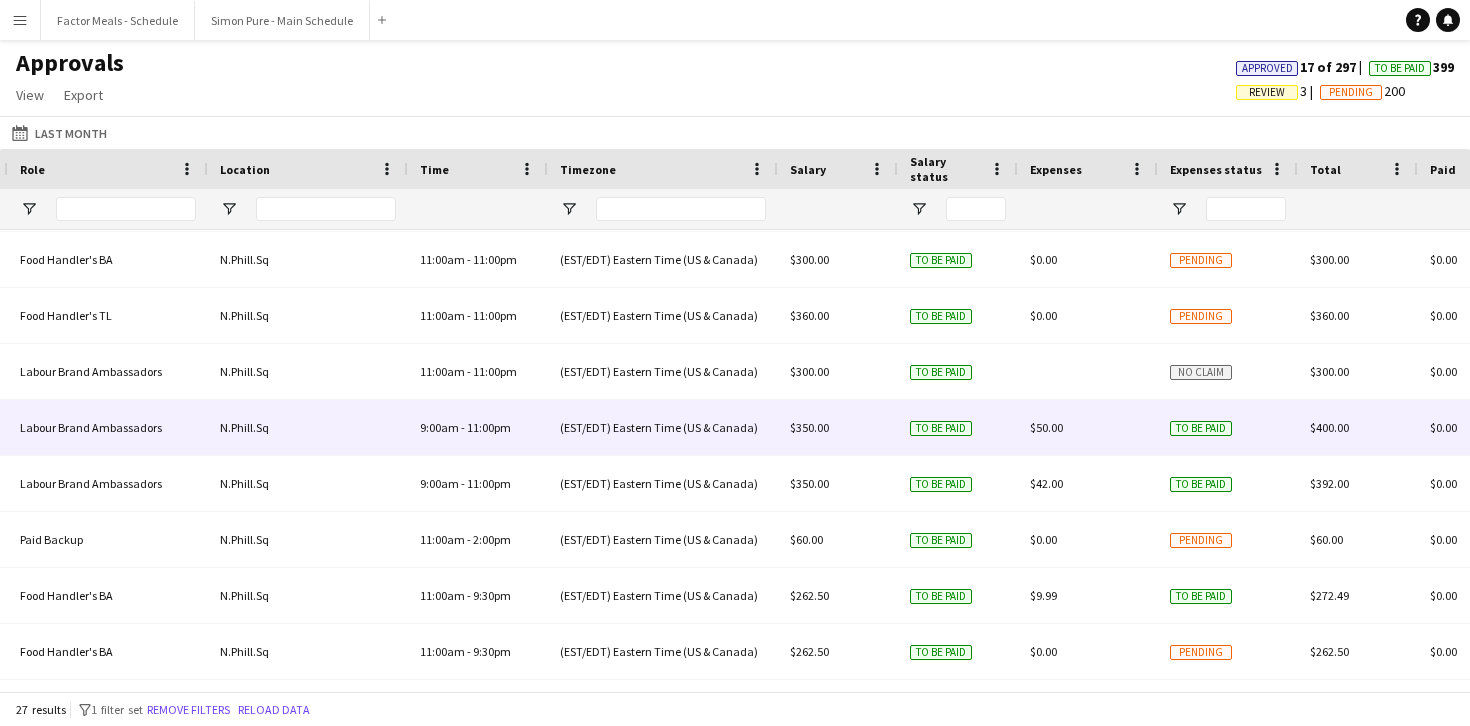 click on "$50.00" at bounding box center (1046, 427) 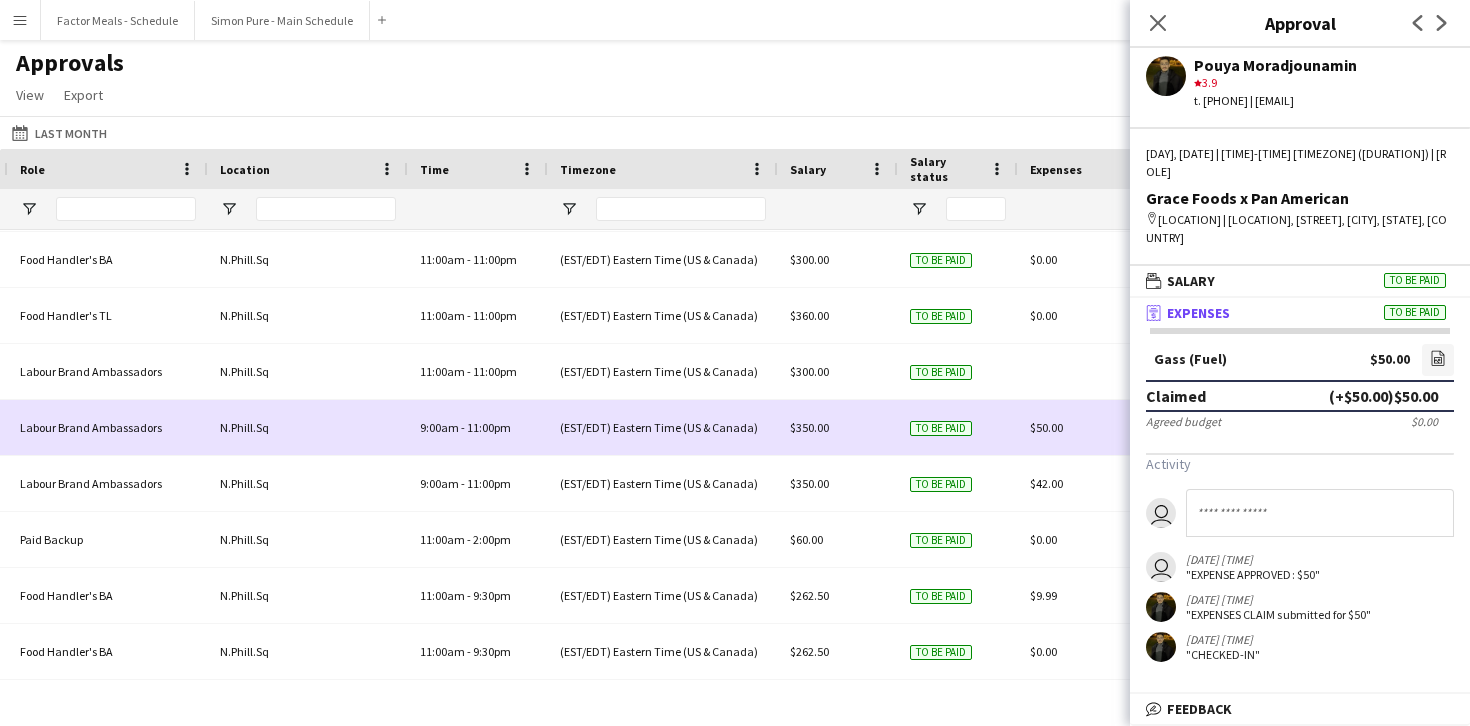 scroll, scrollTop: 0, scrollLeft: 1280, axis: horizontal 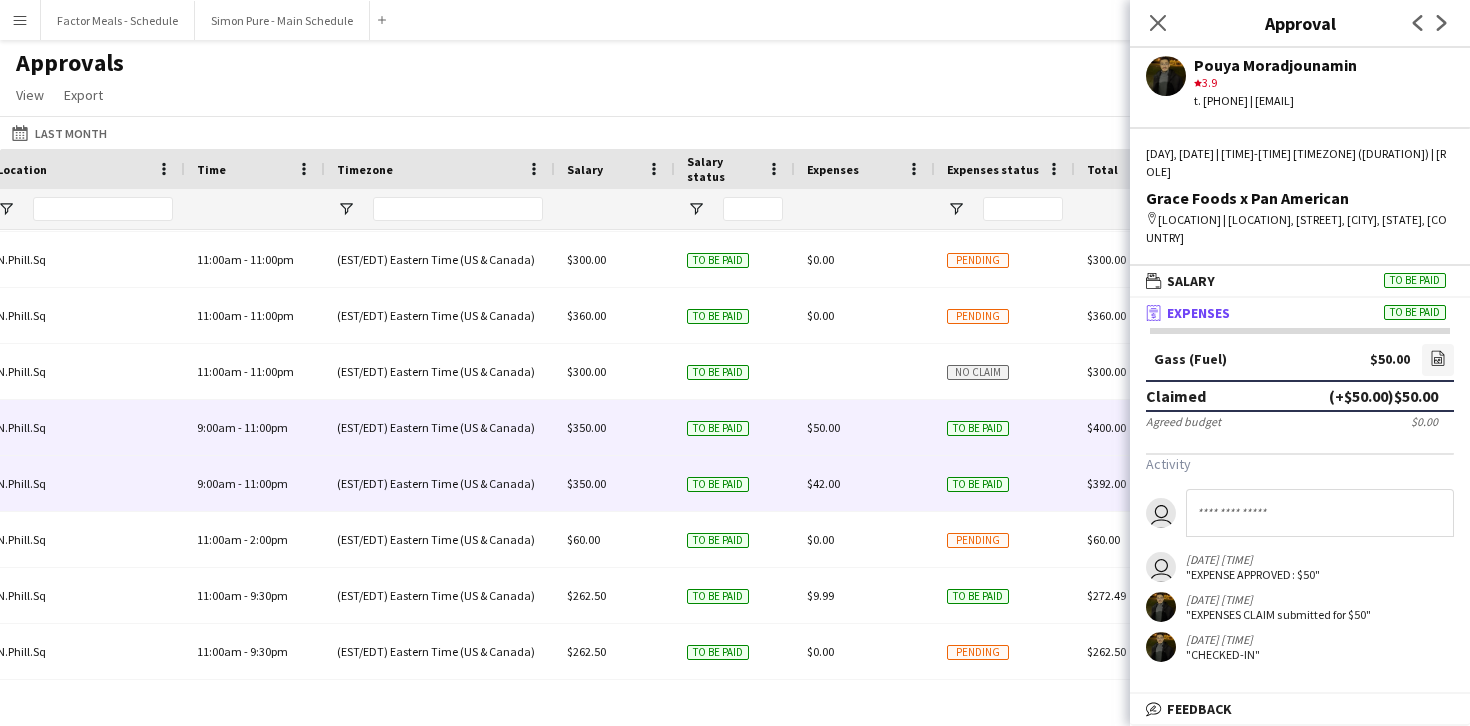 click on "$42.00" at bounding box center (823, 483) 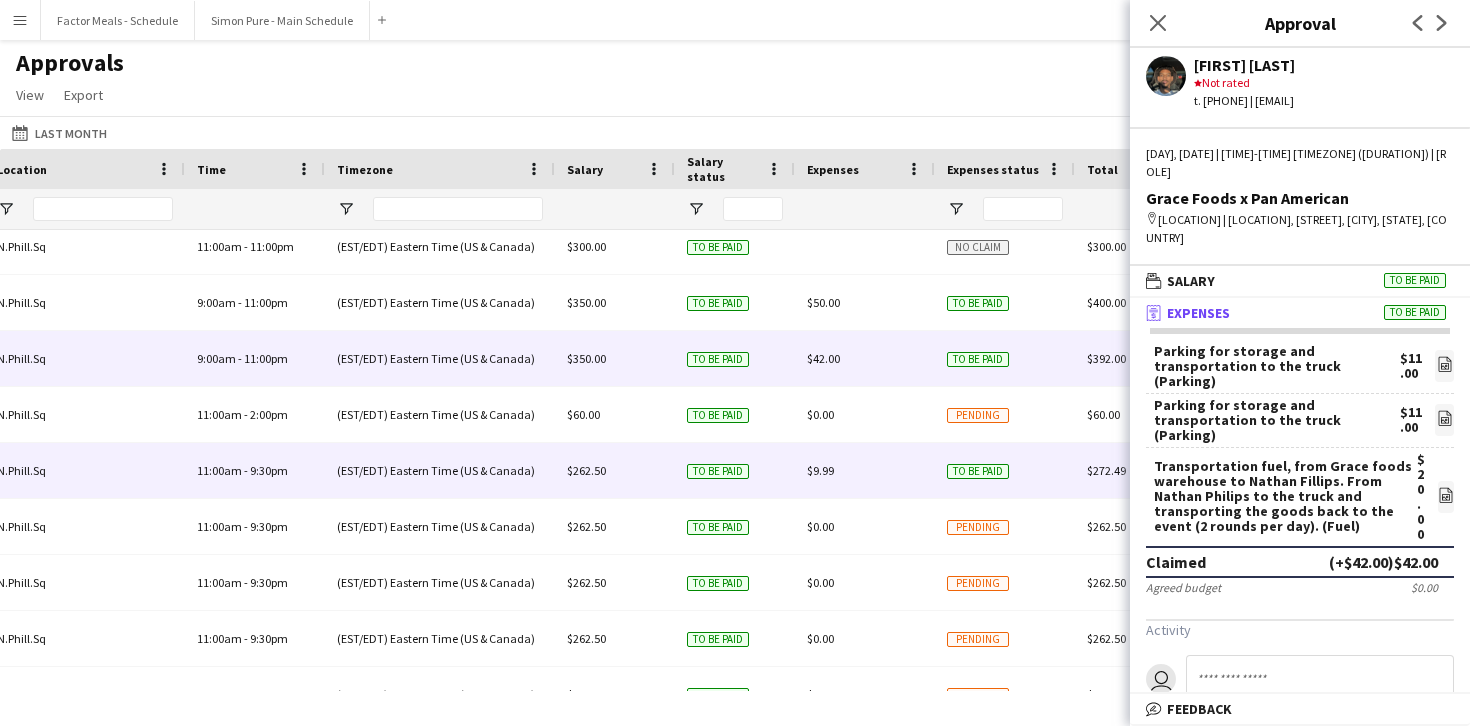 click on "$9.99" at bounding box center [820, 470] 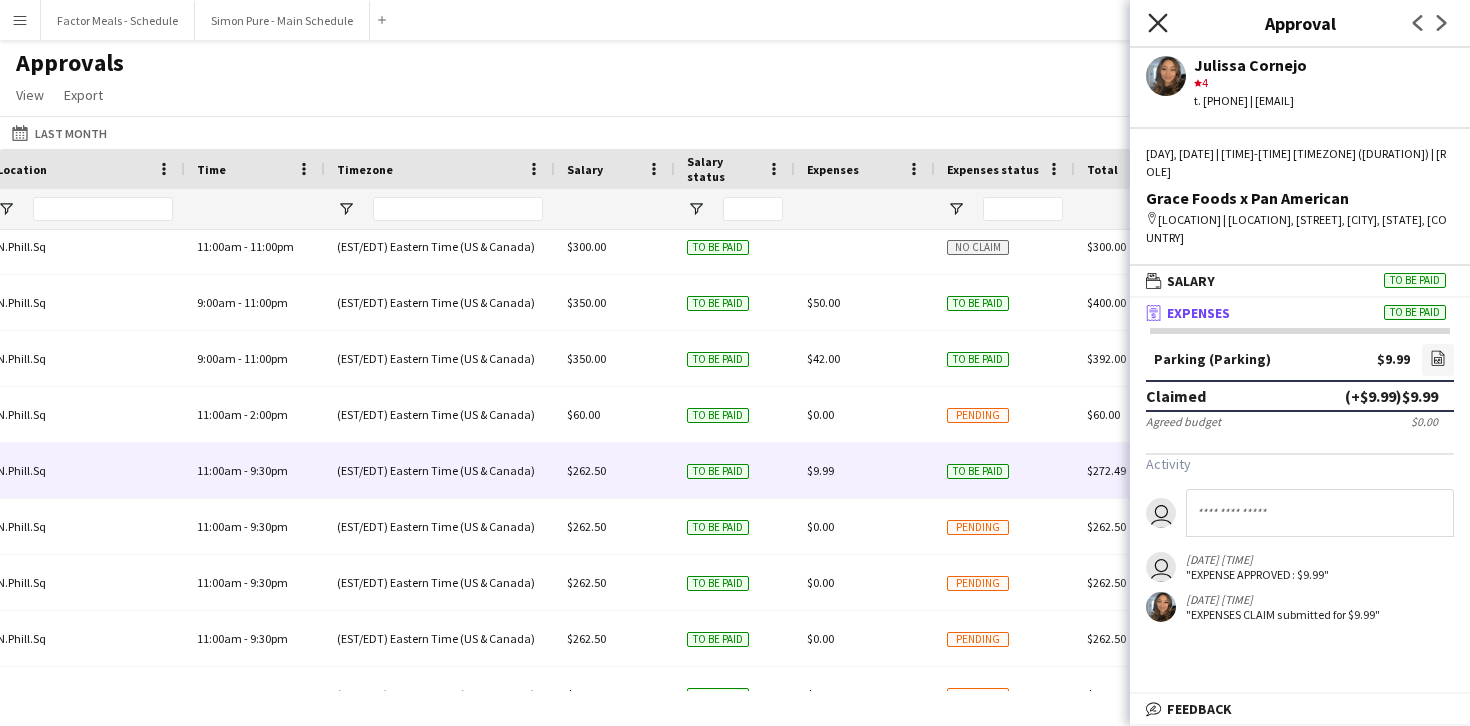click on "Close pop-in" 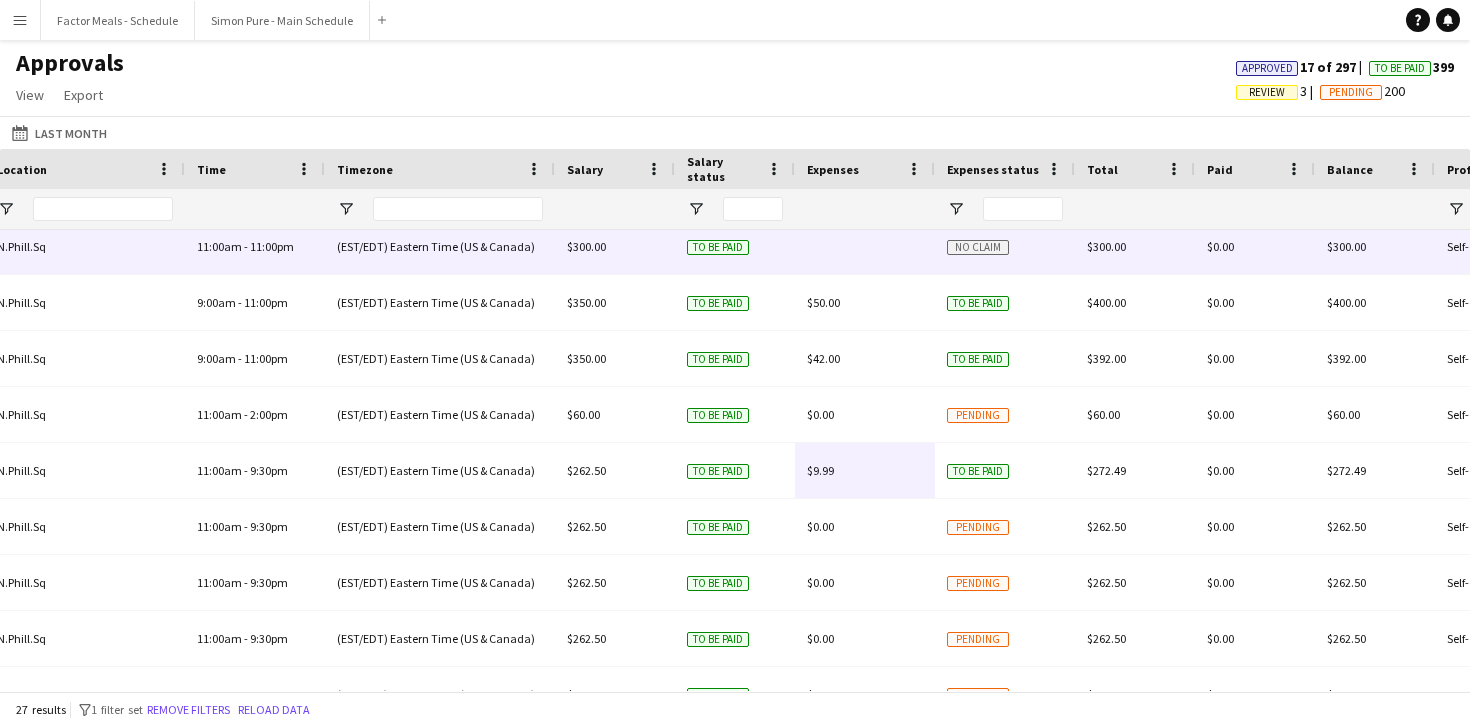 scroll, scrollTop: 0, scrollLeft: 732, axis: horizontal 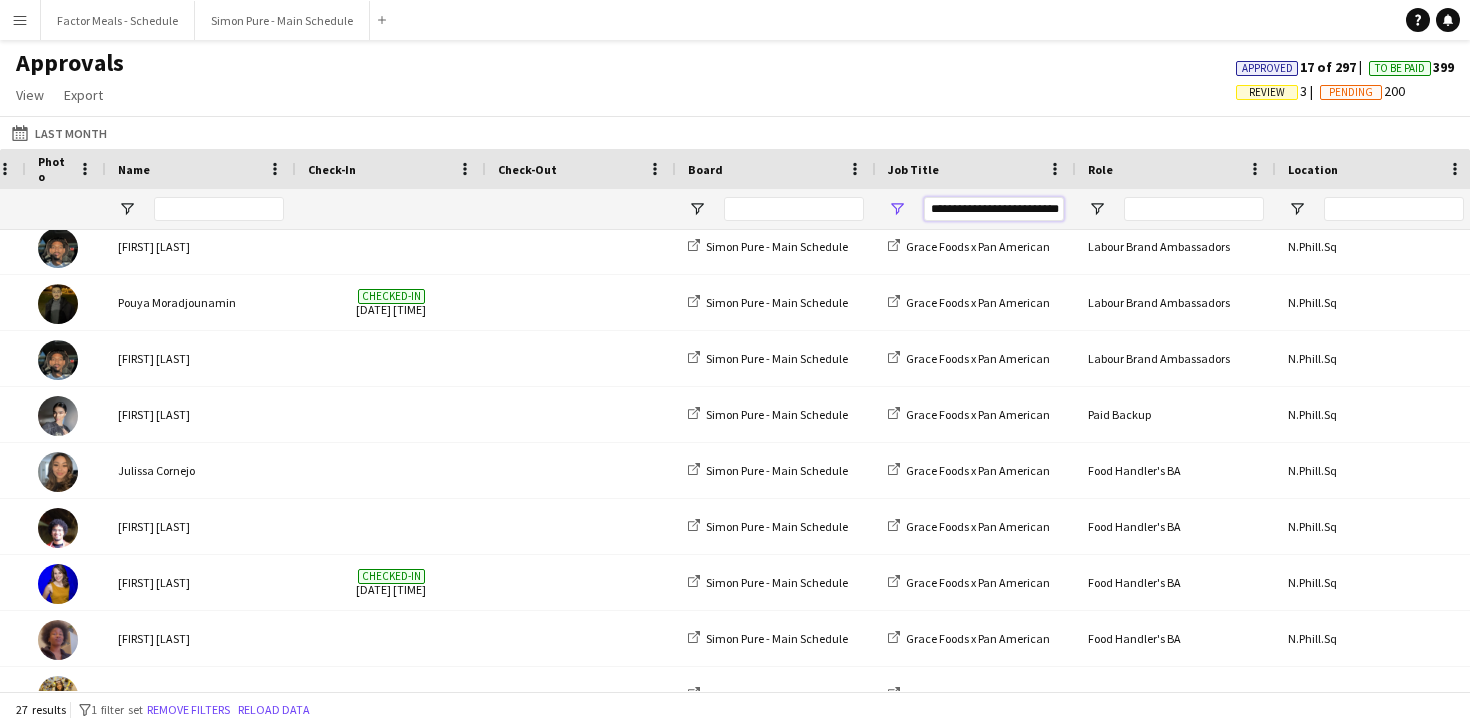 click on "**********" at bounding box center (994, 209) 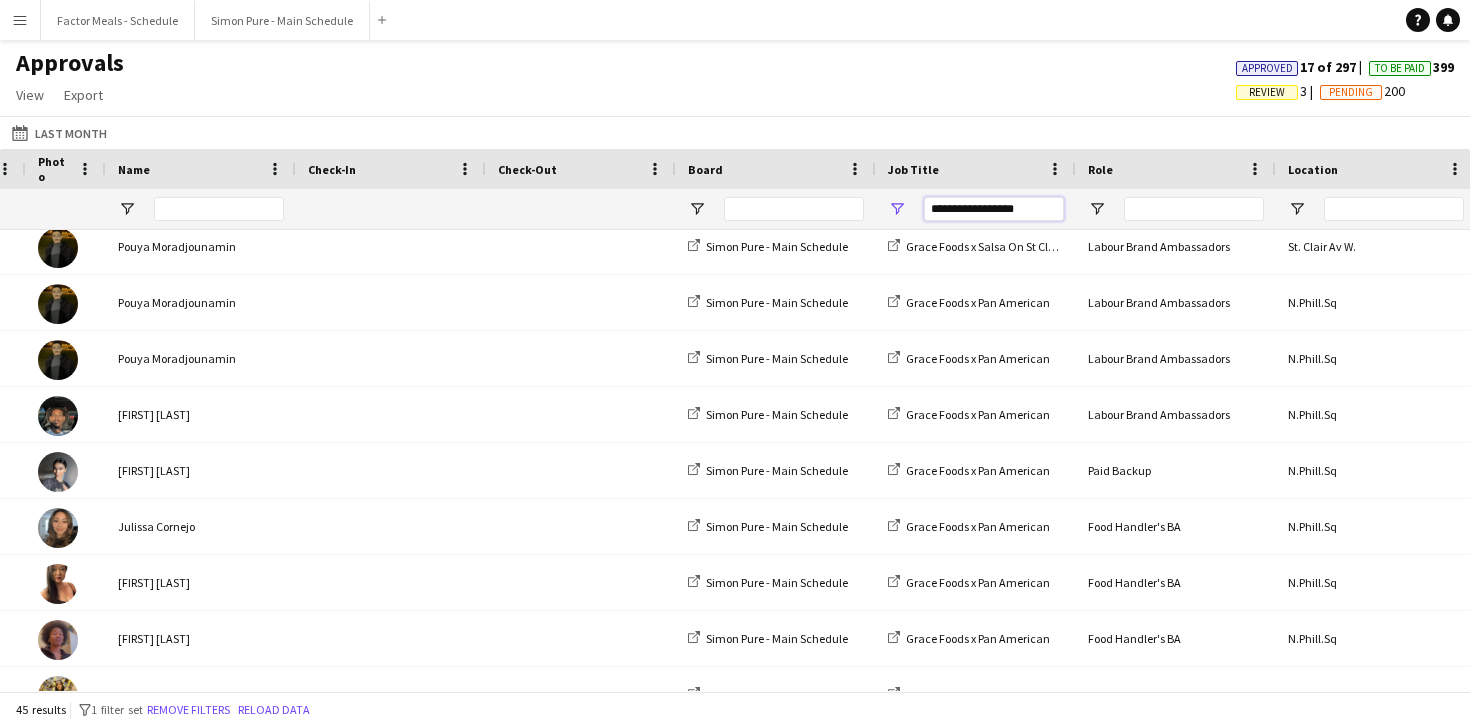 scroll, scrollTop: 547, scrollLeft: 0, axis: vertical 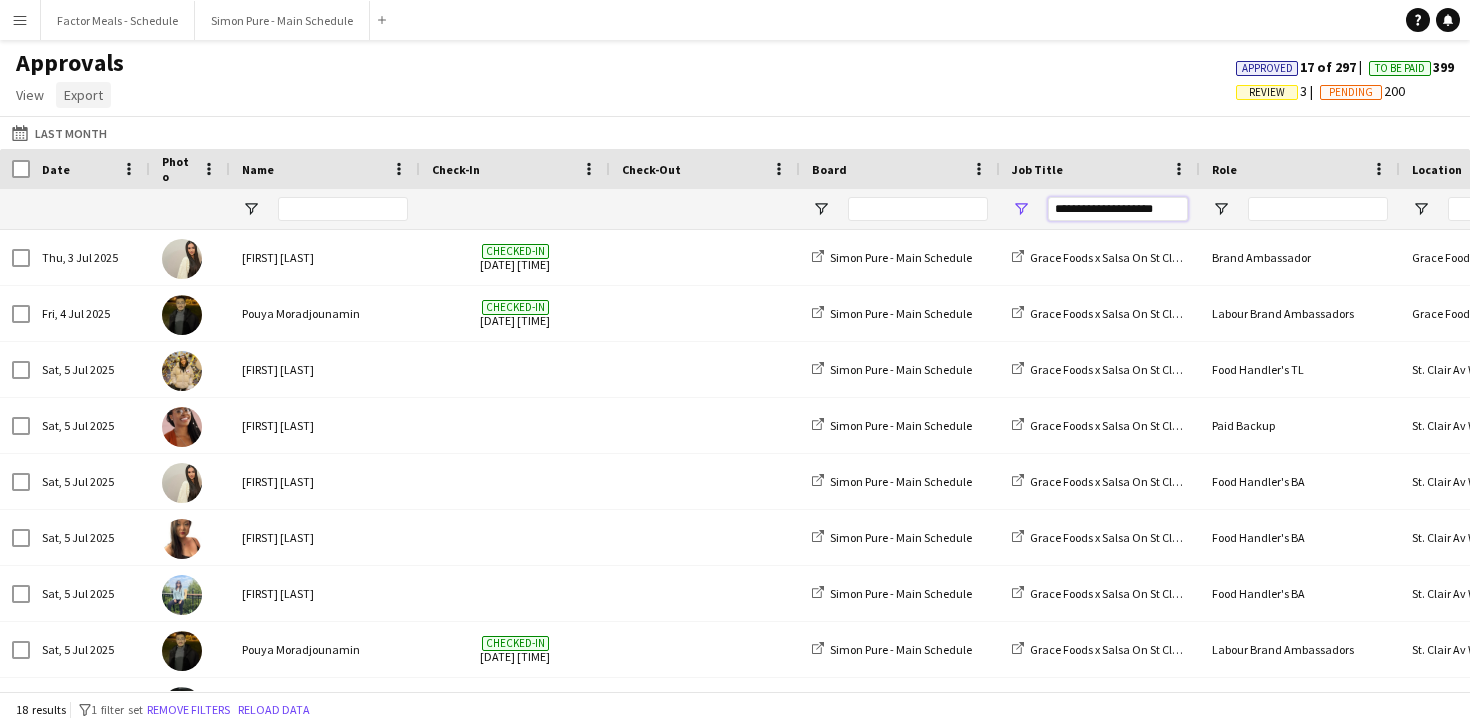 type on "**********" 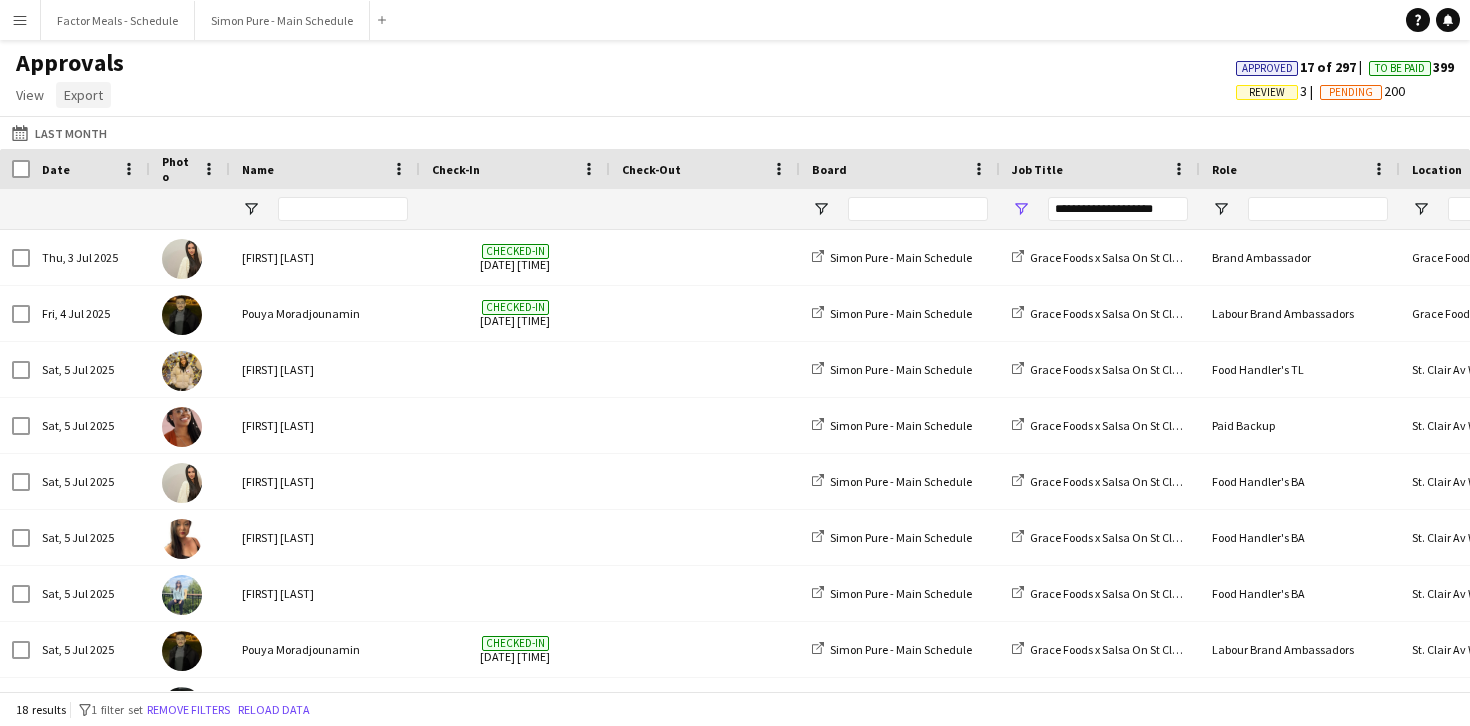 click on "Export" 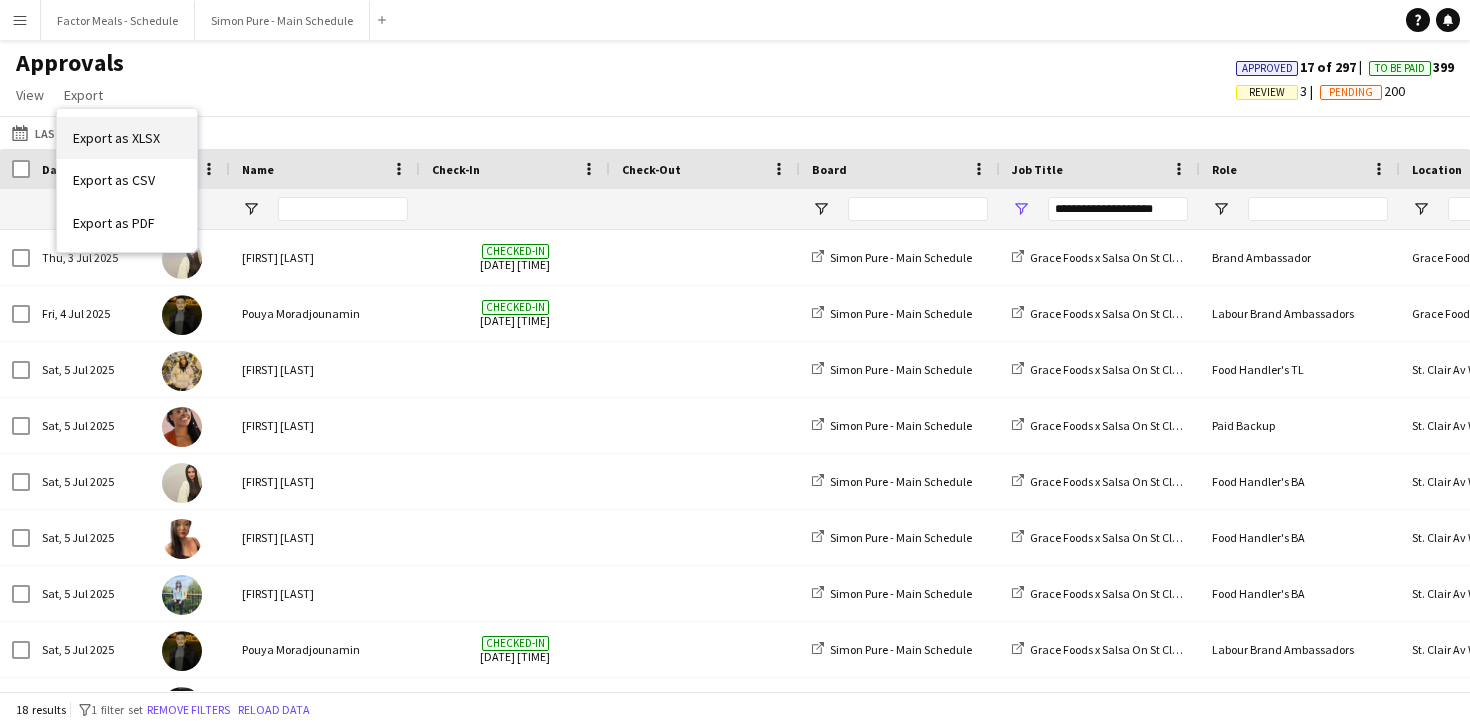 click on "Export as XLSX" at bounding box center [116, 138] 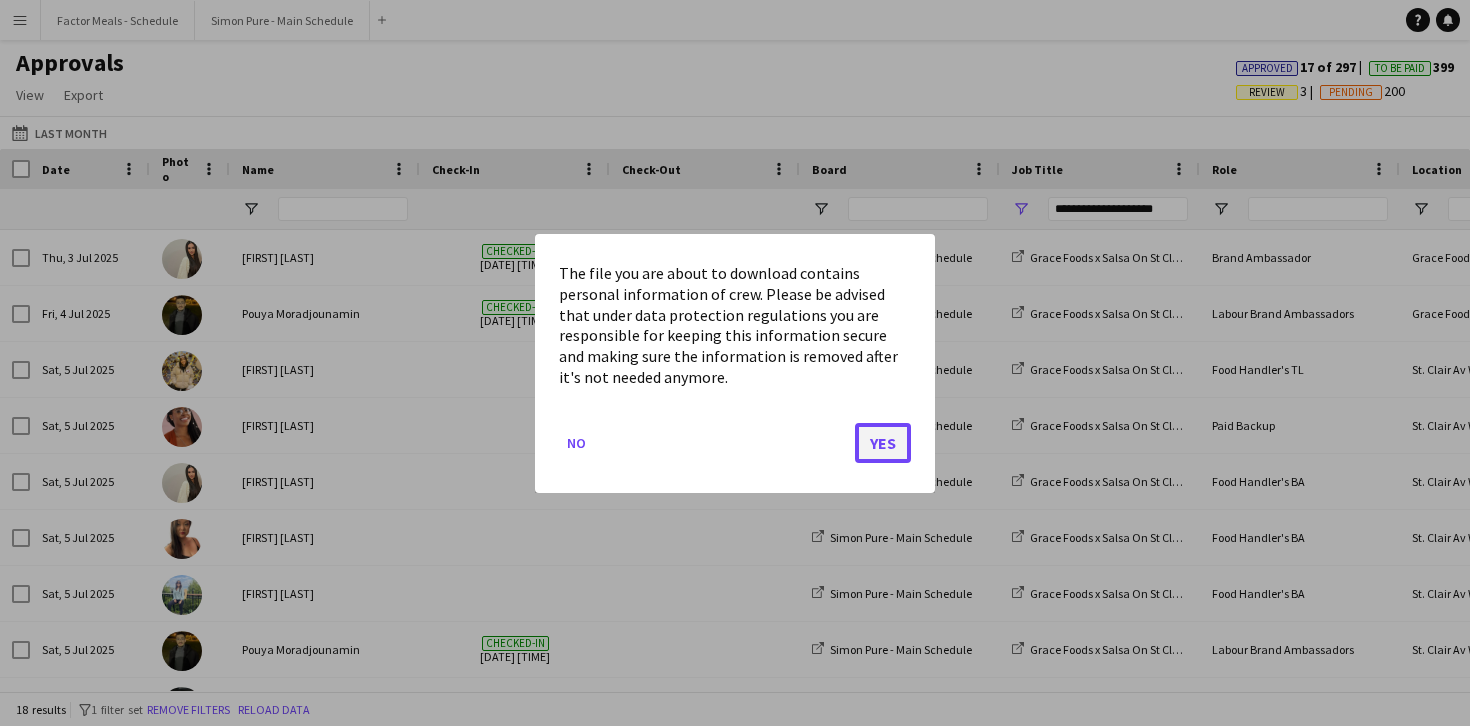 click on "Yes" 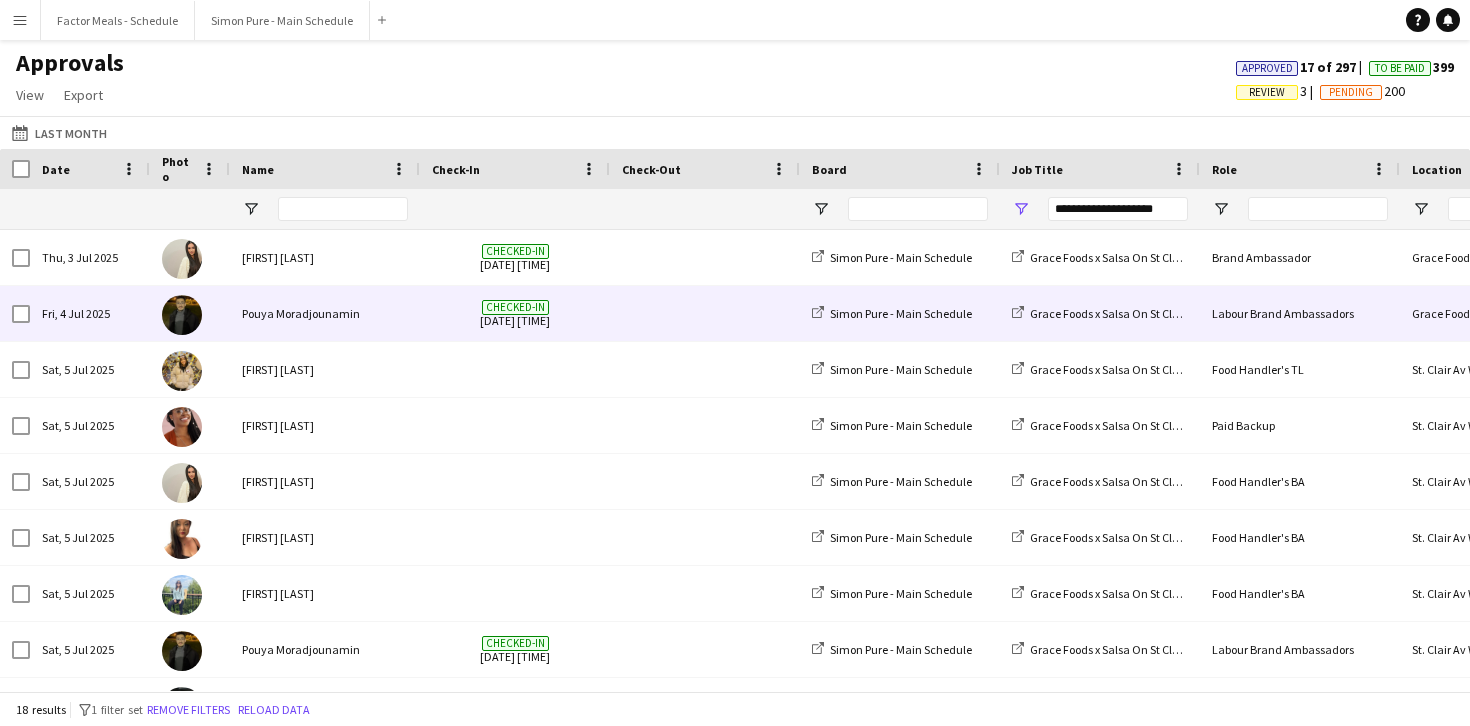 scroll, scrollTop: 0, scrollLeft: 165, axis: horizontal 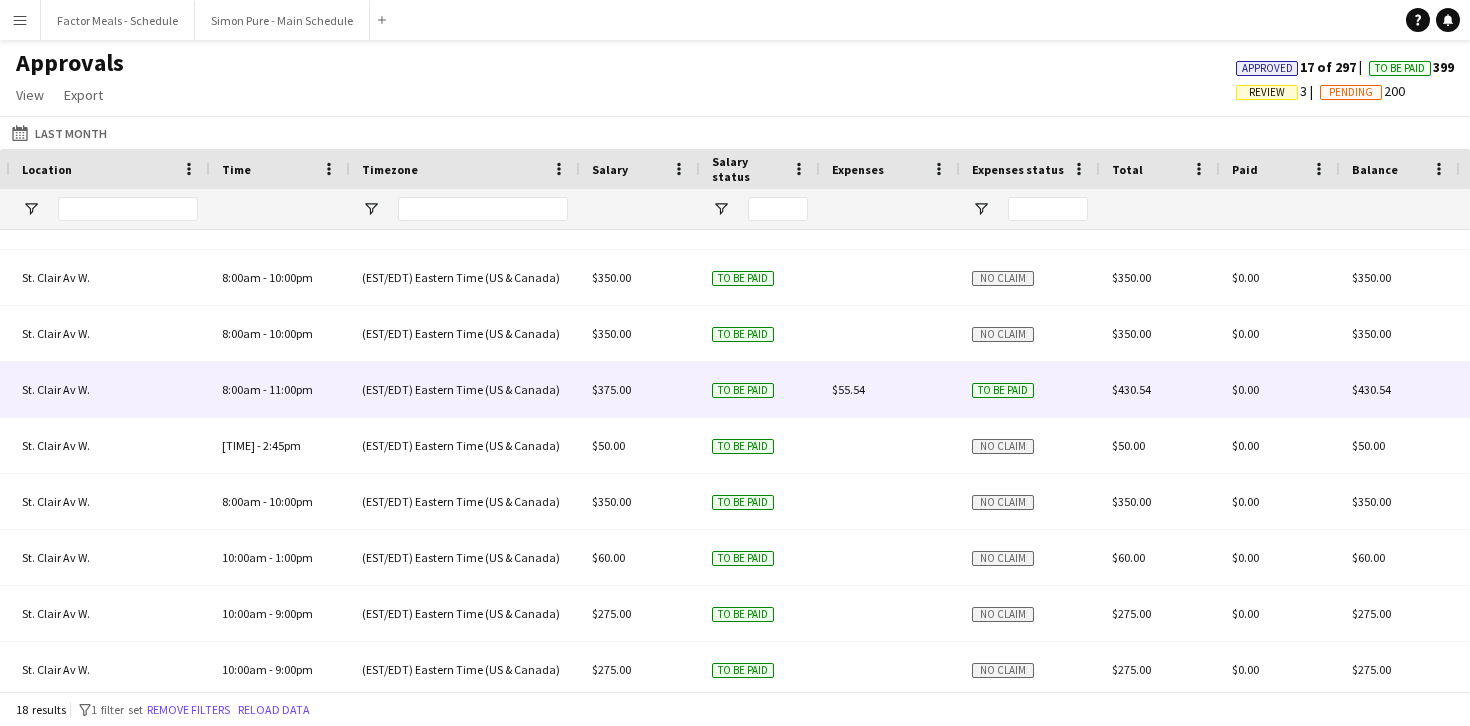 click on "$55.54" at bounding box center (848, 389) 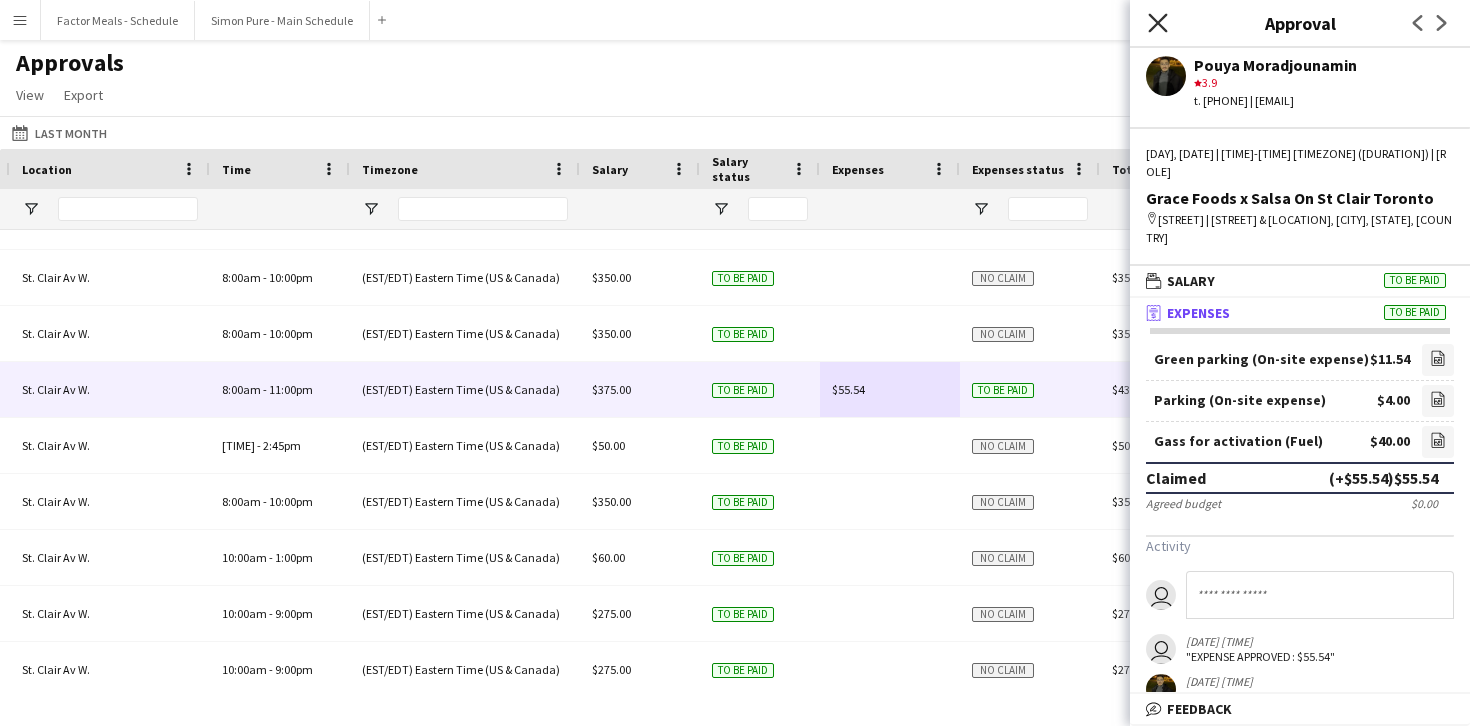 click 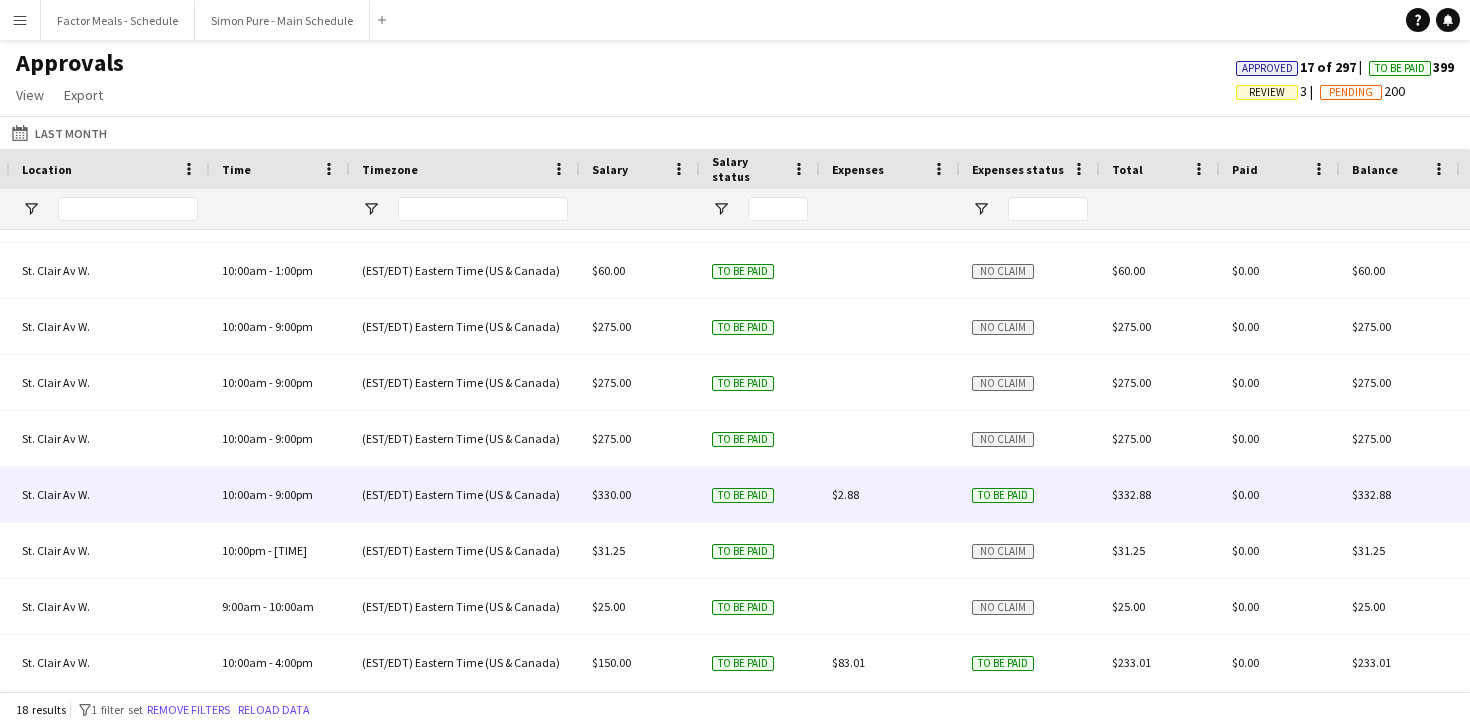 click on "$2.88" at bounding box center (845, 494) 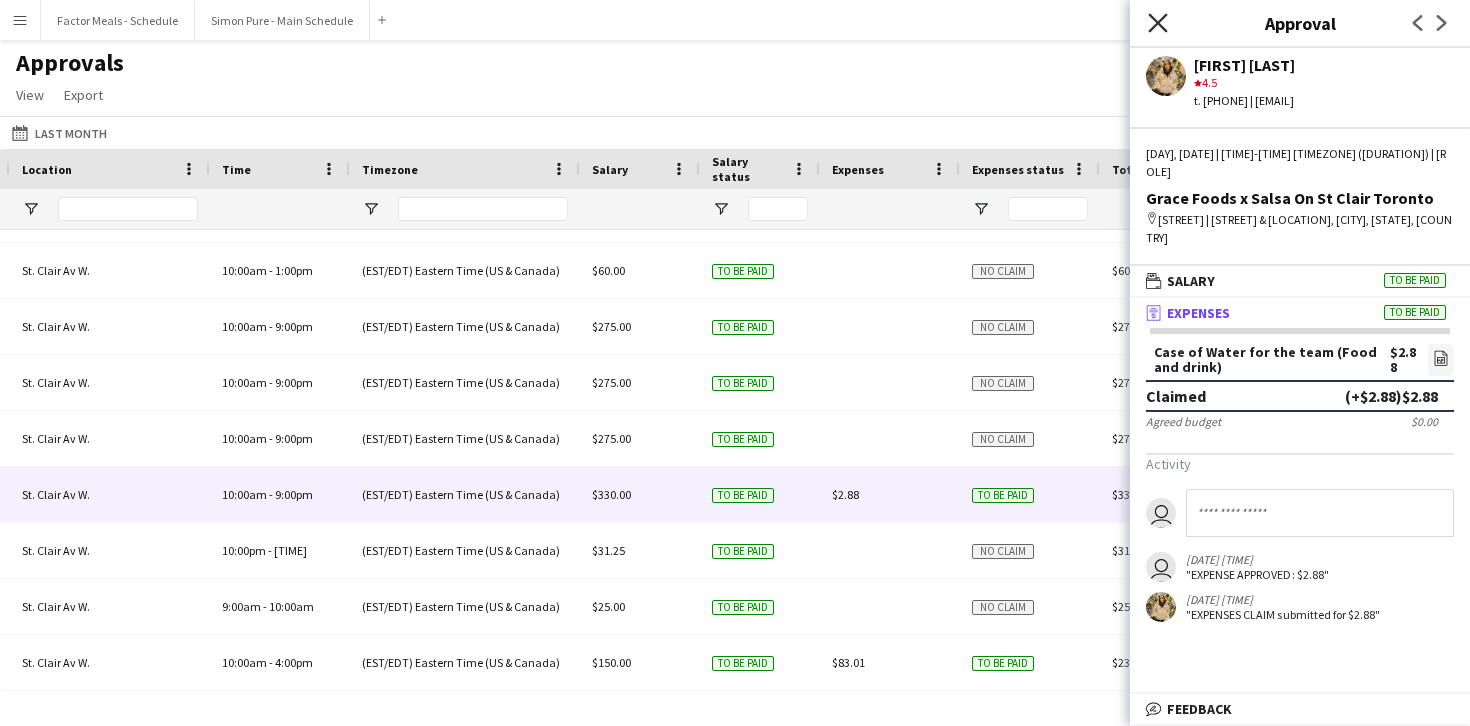 click on "Close pop-in" 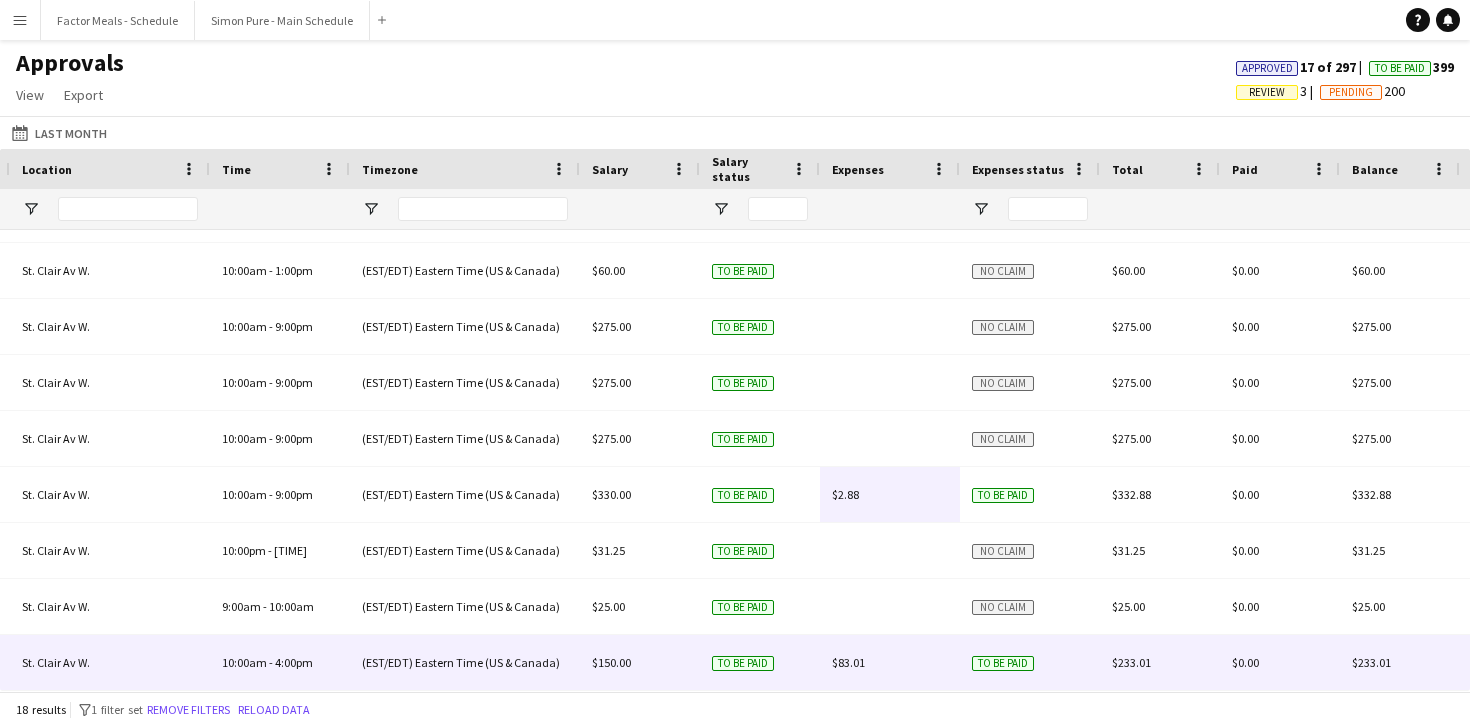 click on "$83.01" at bounding box center (848, 662) 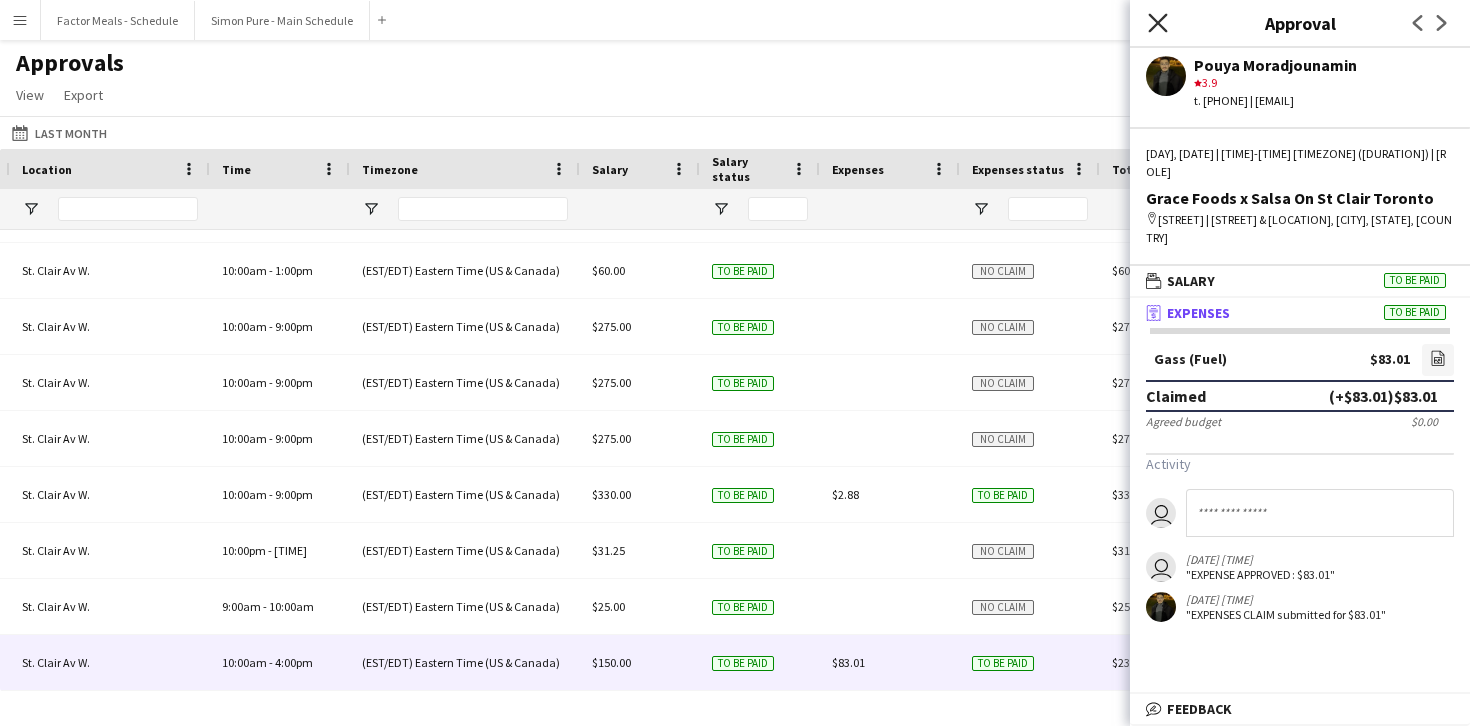 click on "Close pop-in" 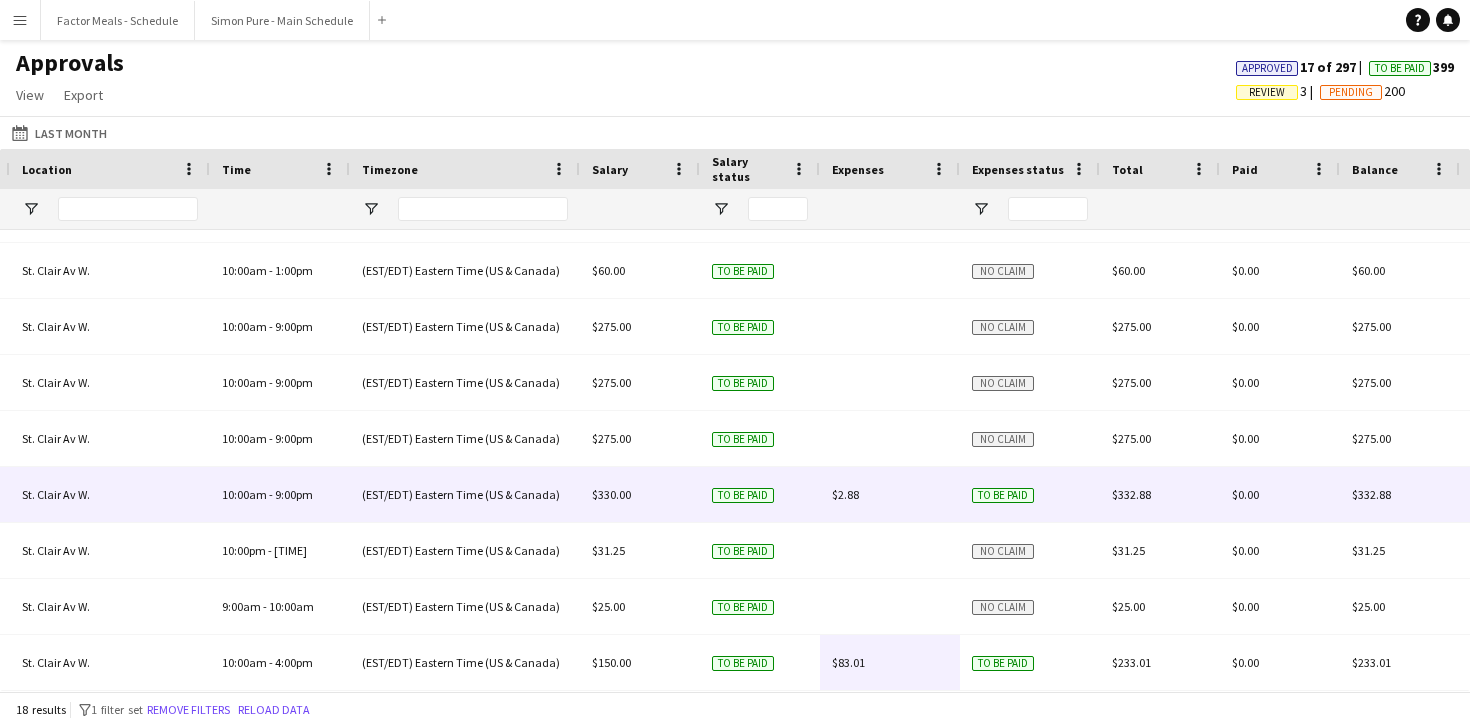 scroll, scrollTop: 379, scrollLeft: 0, axis: vertical 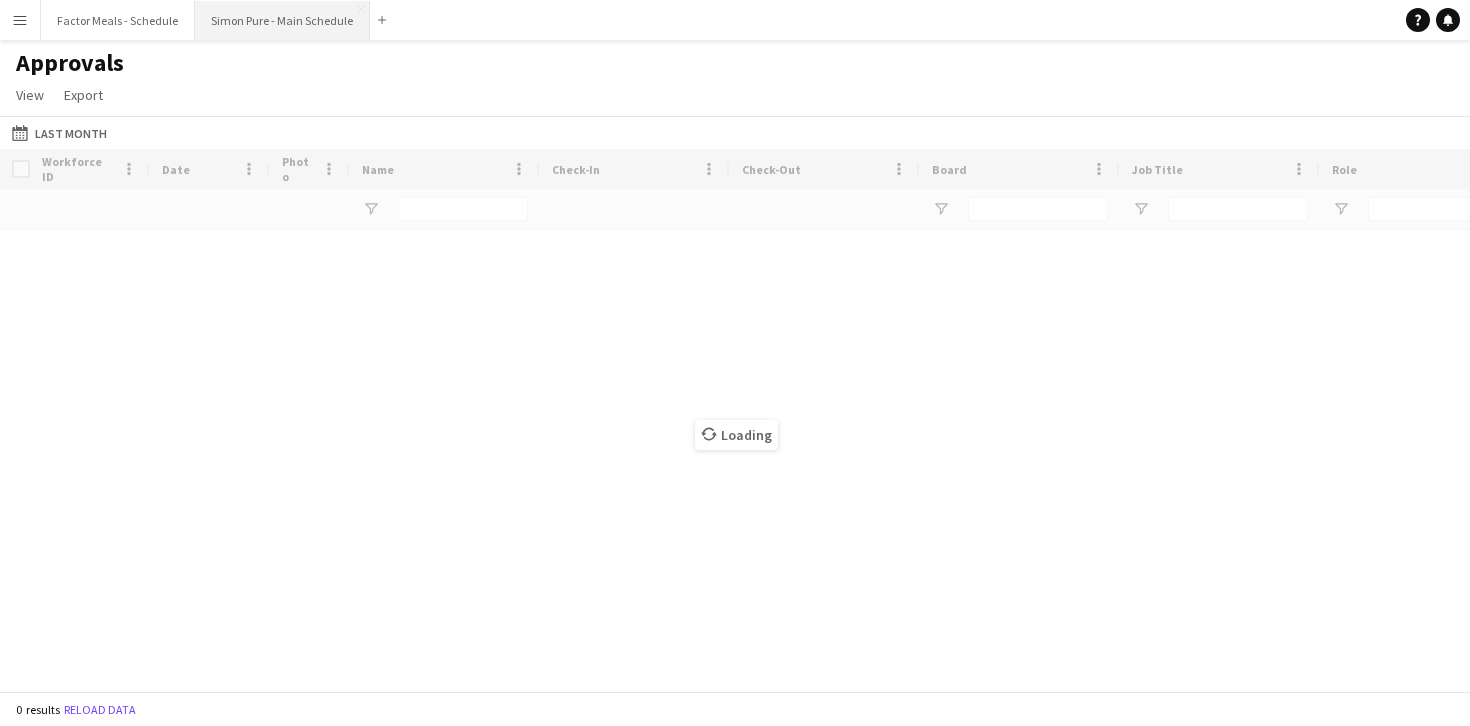 click on "Simon Pure - Main Schedule
Close" at bounding box center (282, 20) 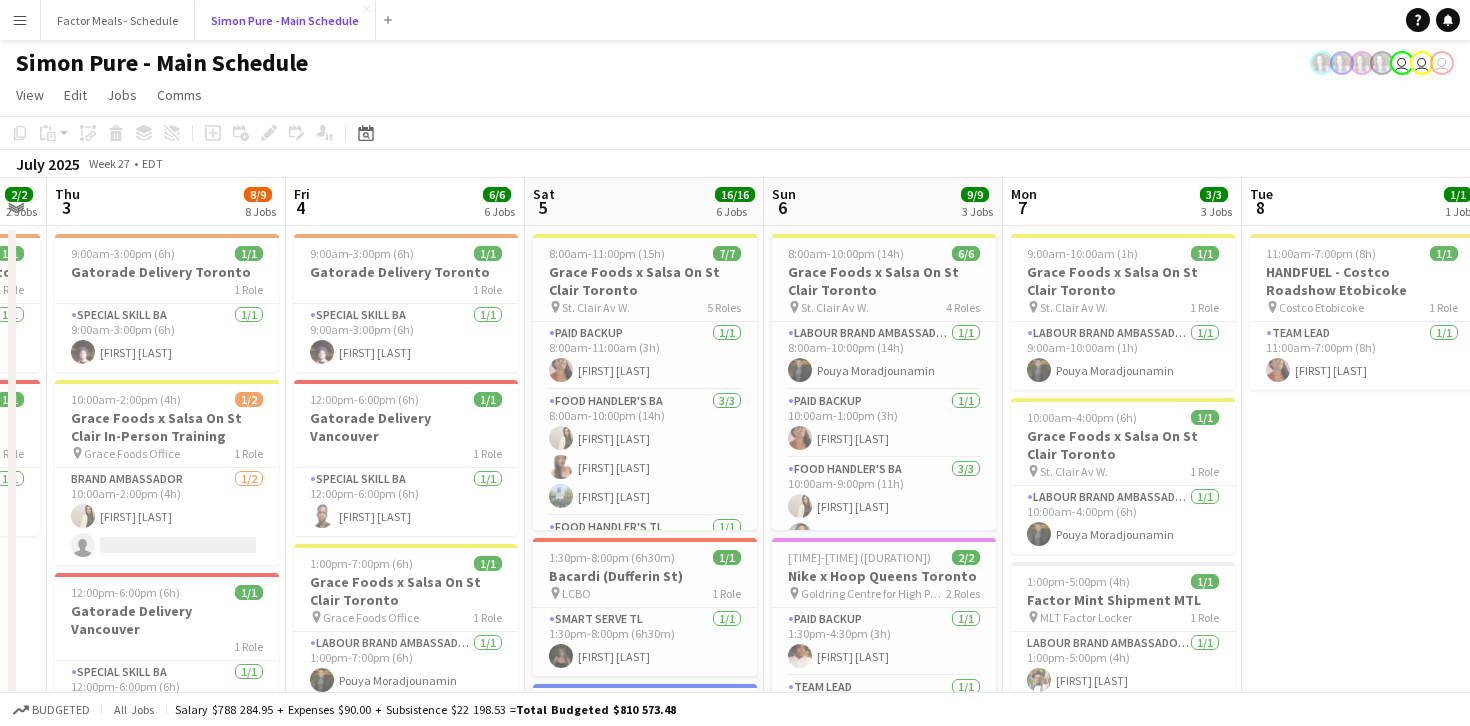 scroll, scrollTop: 0, scrollLeft: 418, axis: horizontal 